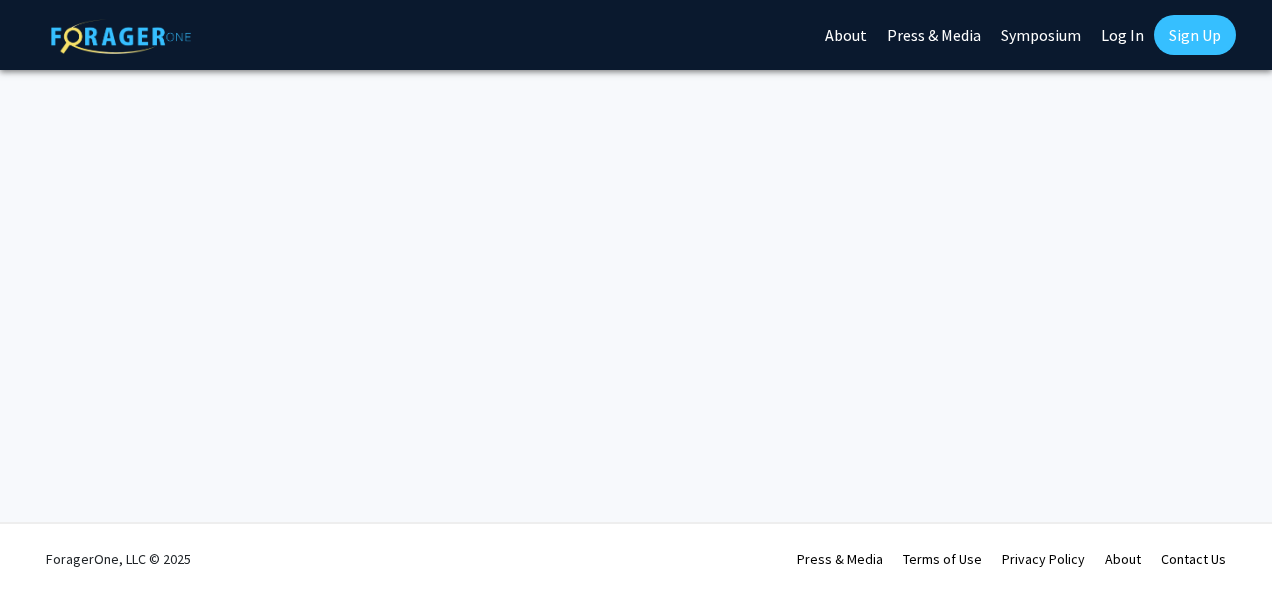 scroll, scrollTop: 0, scrollLeft: 0, axis: both 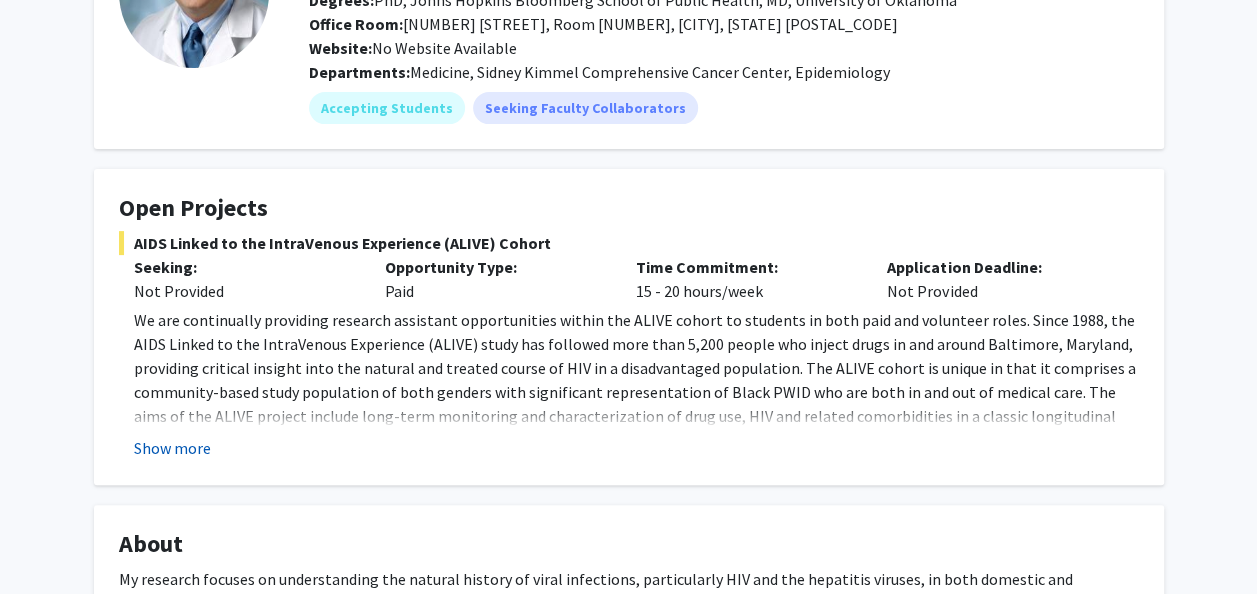 click on "Show more" 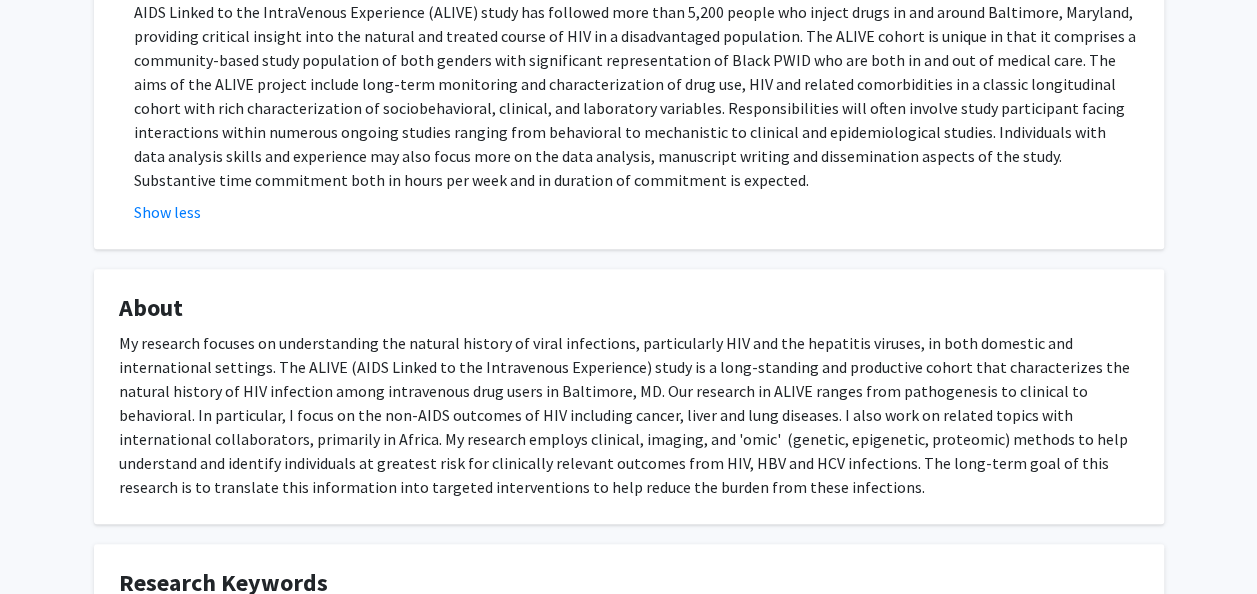 scroll, scrollTop: 735, scrollLeft: 0, axis: vertical 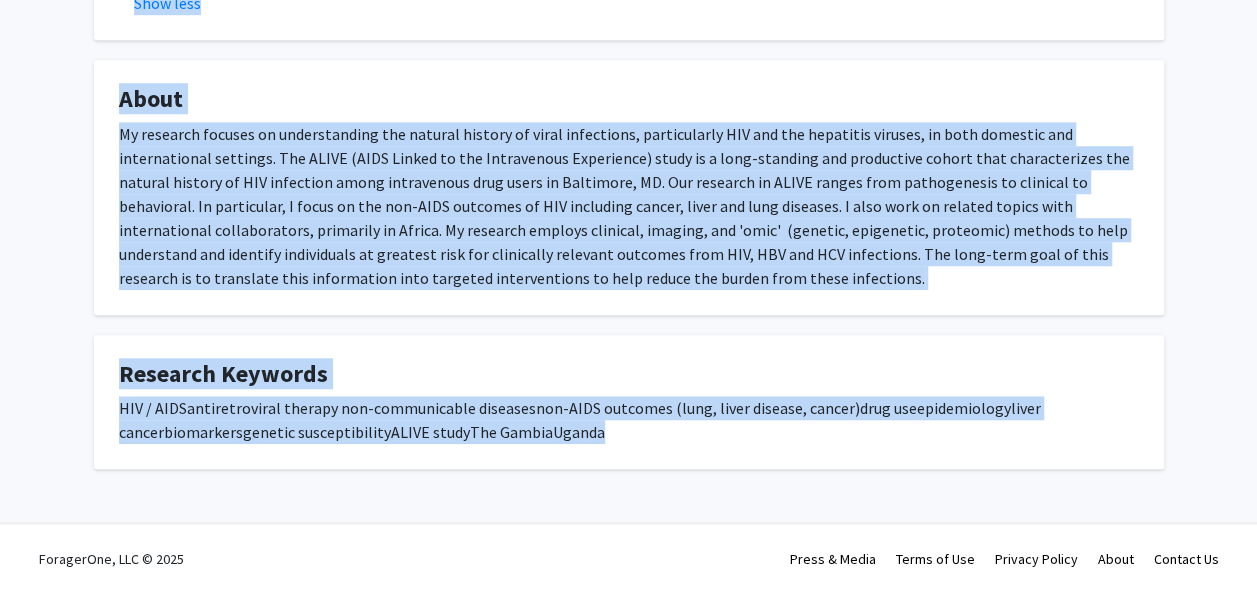 drag, startPoint x: 307, startPoint y: 121, endPoint x: 745, endPoint y: 504, distance: 581.8359 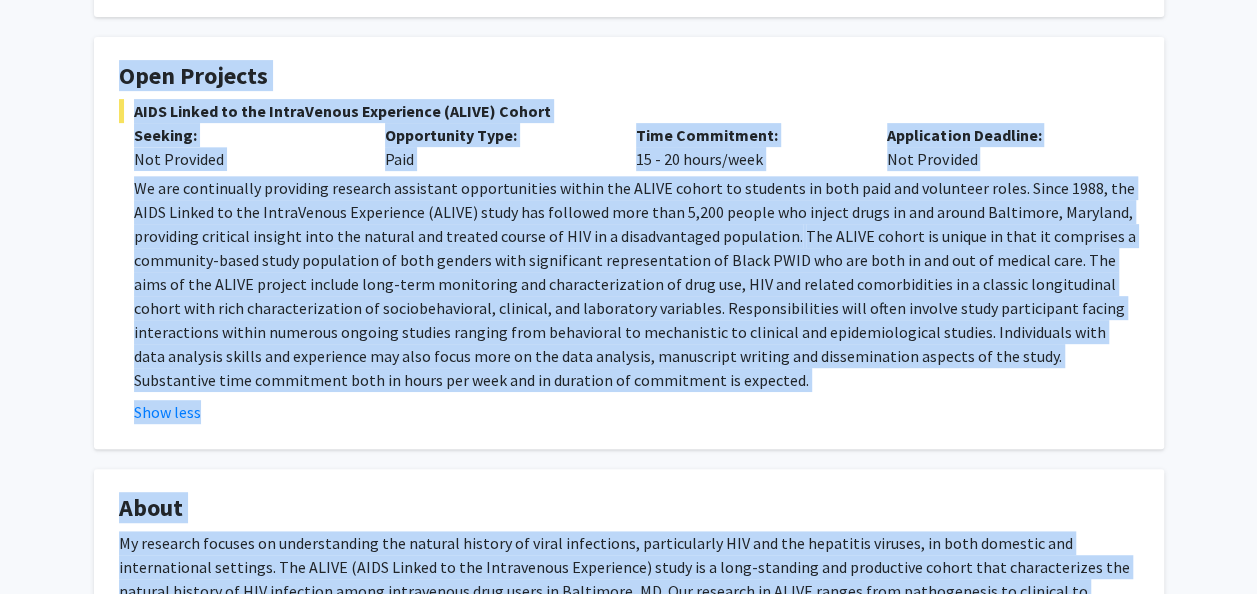 scroll, scrollTop: 0, scrollLeft: 0, axis: both 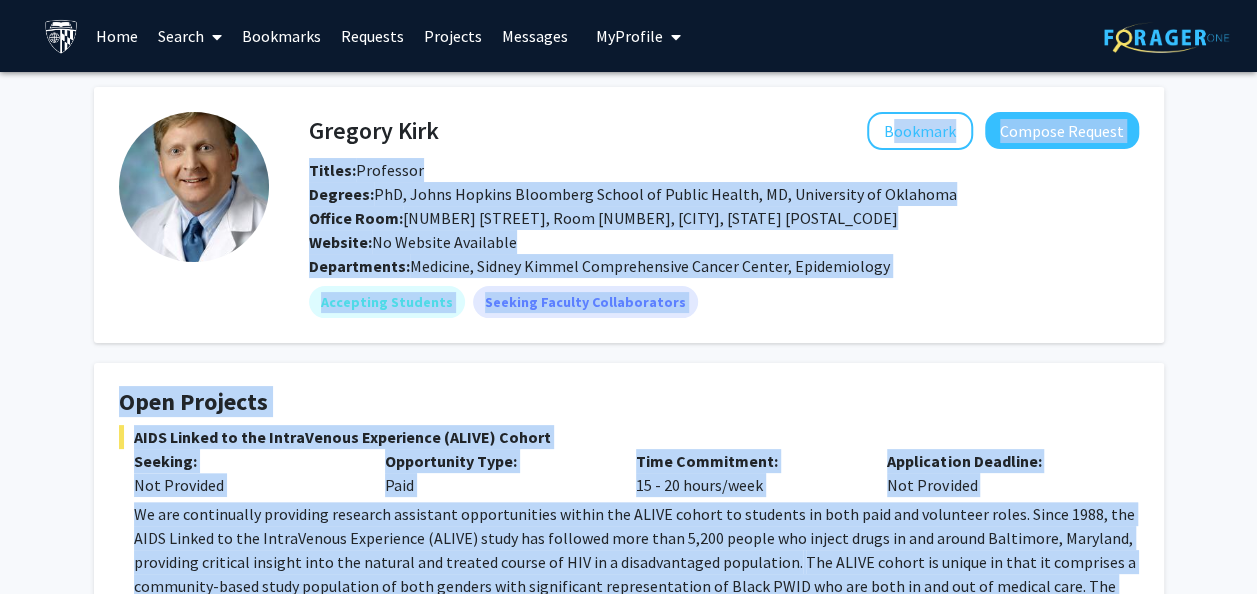click on "Departments:" 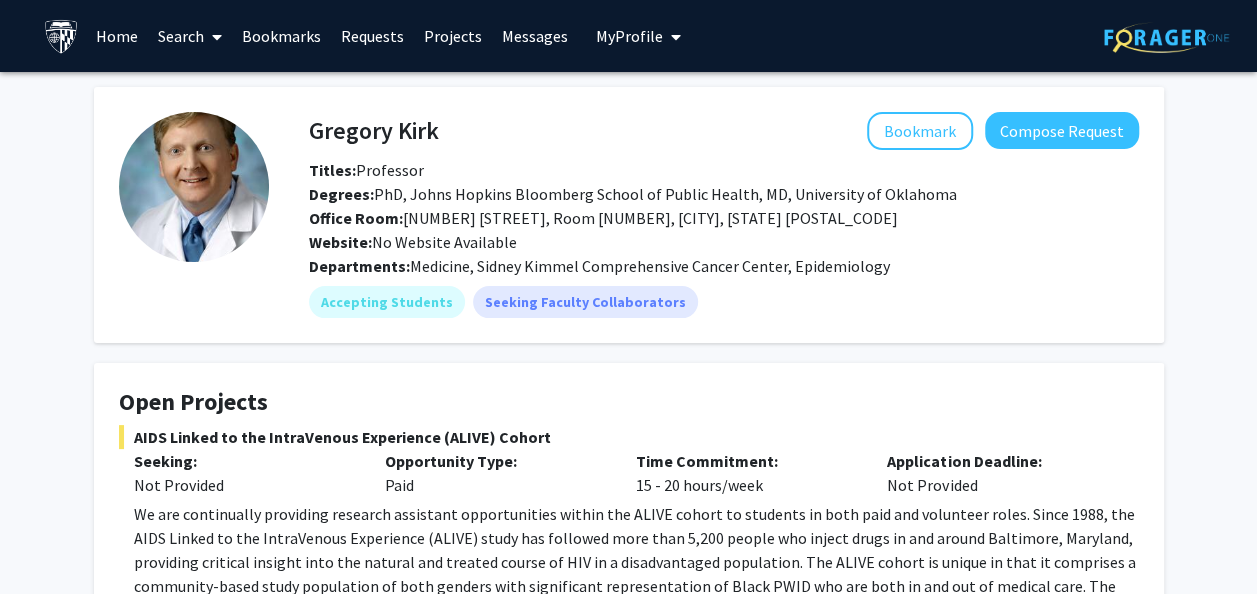 drag, startPoint x: 305, startPoint y: 122, endPoint x: 521, endPoint y: 118, distance: 216.03703 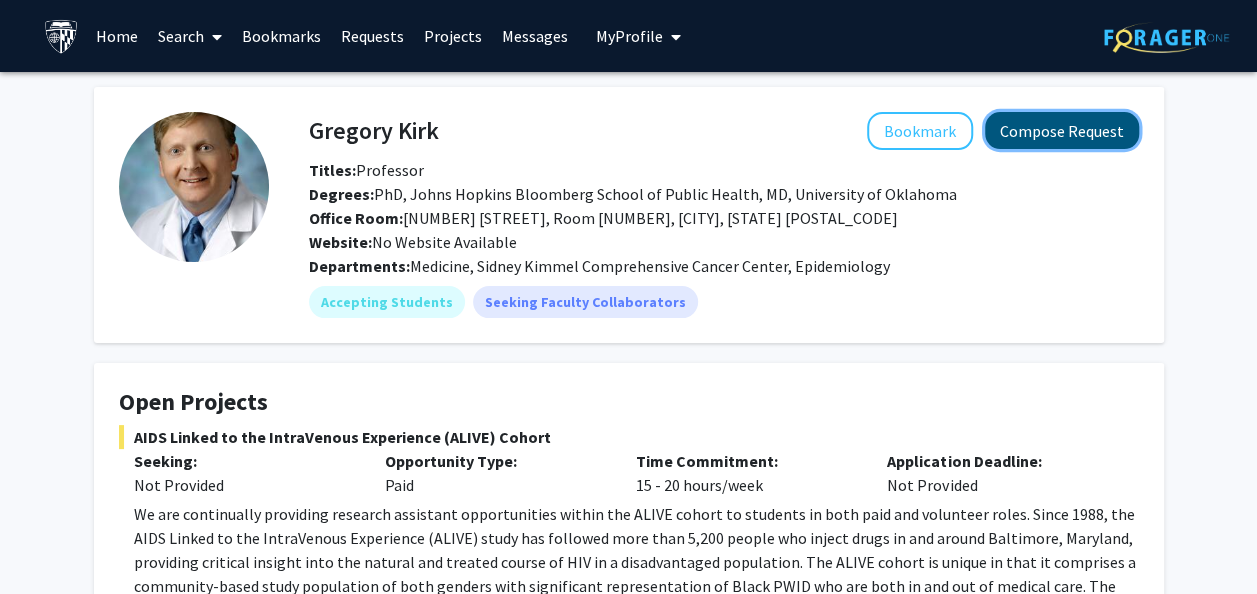 click on "Compose Request" 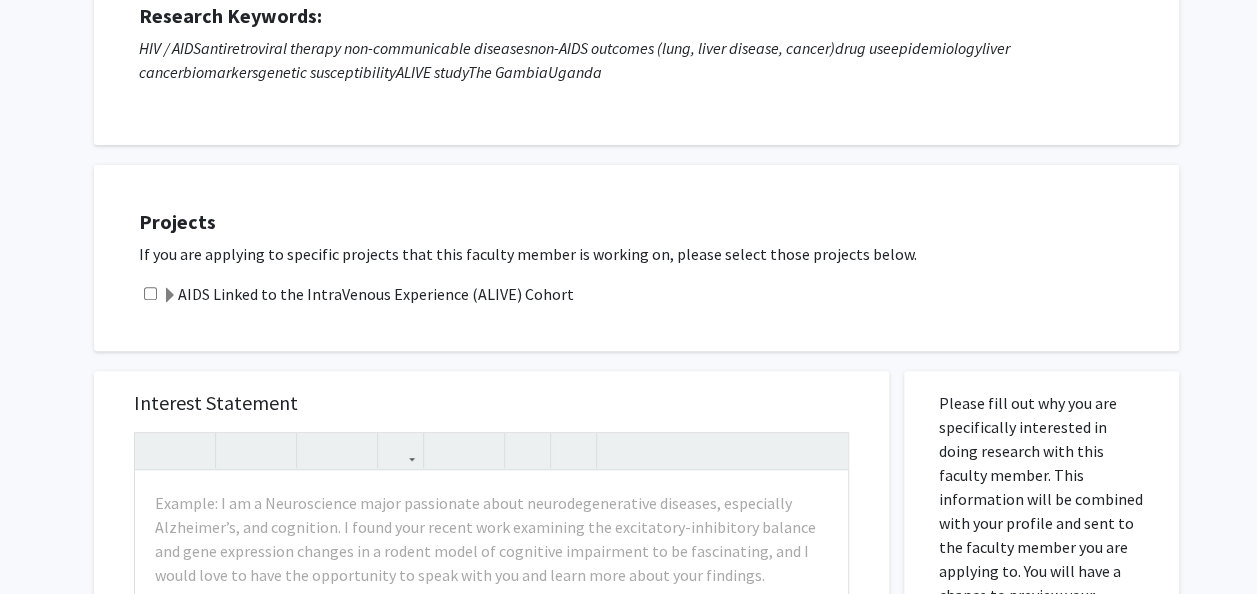 scroll, scrollTop: 303, scrollLeft: 0, axis: vertical 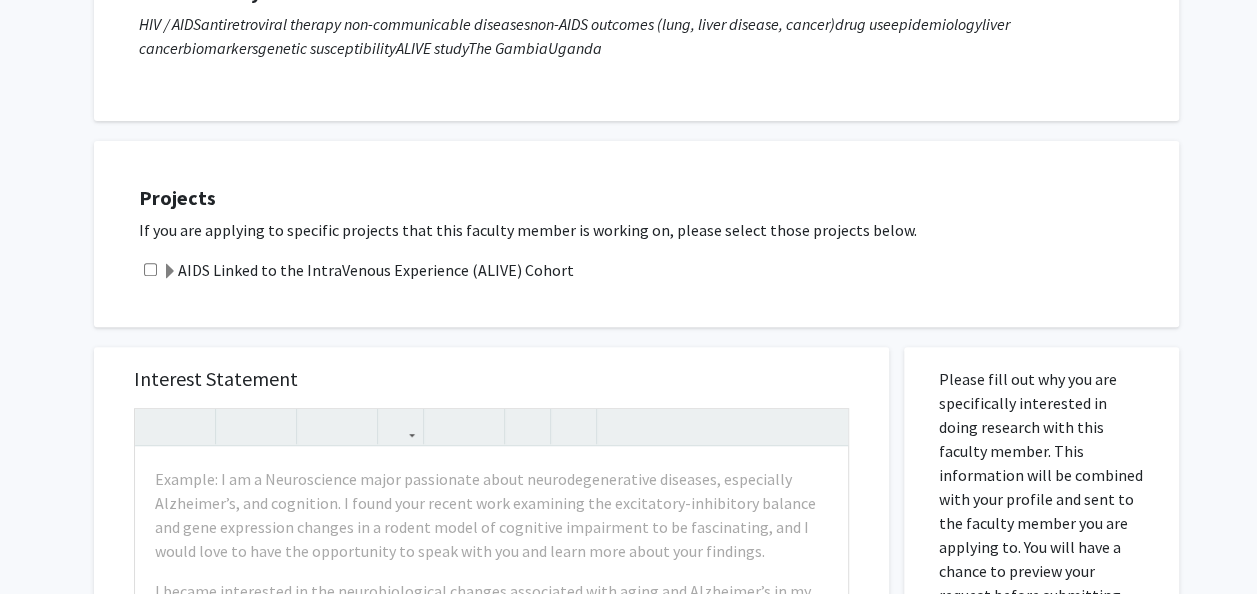 click 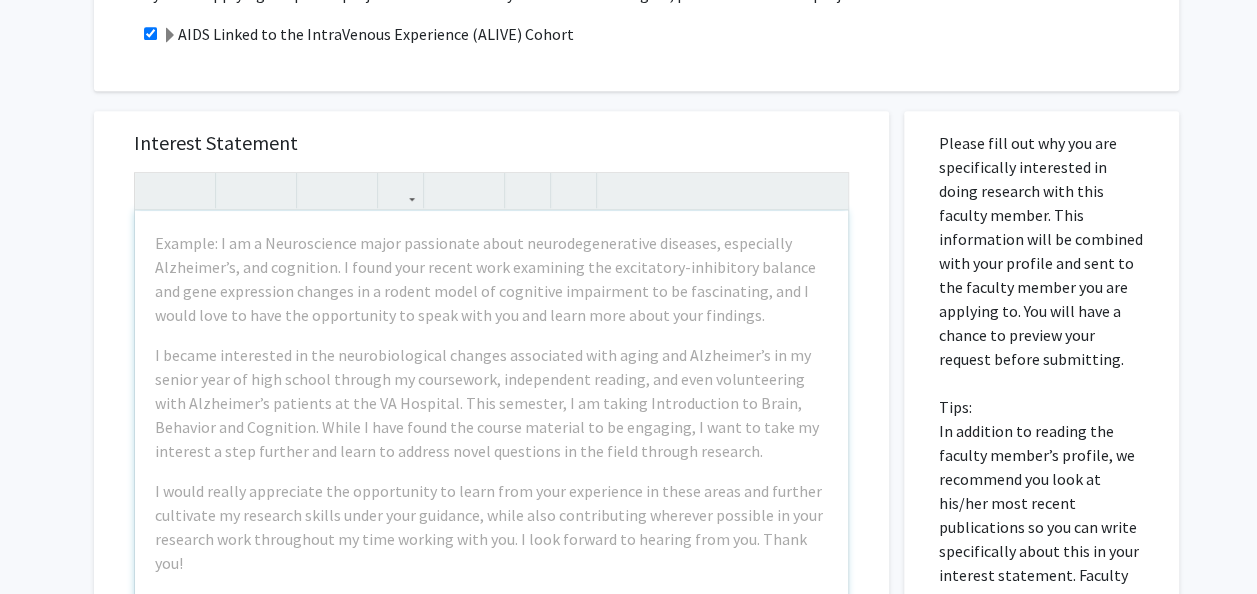 scroll, scrollTop: 540, scrollLeft: 0, axis: vertical 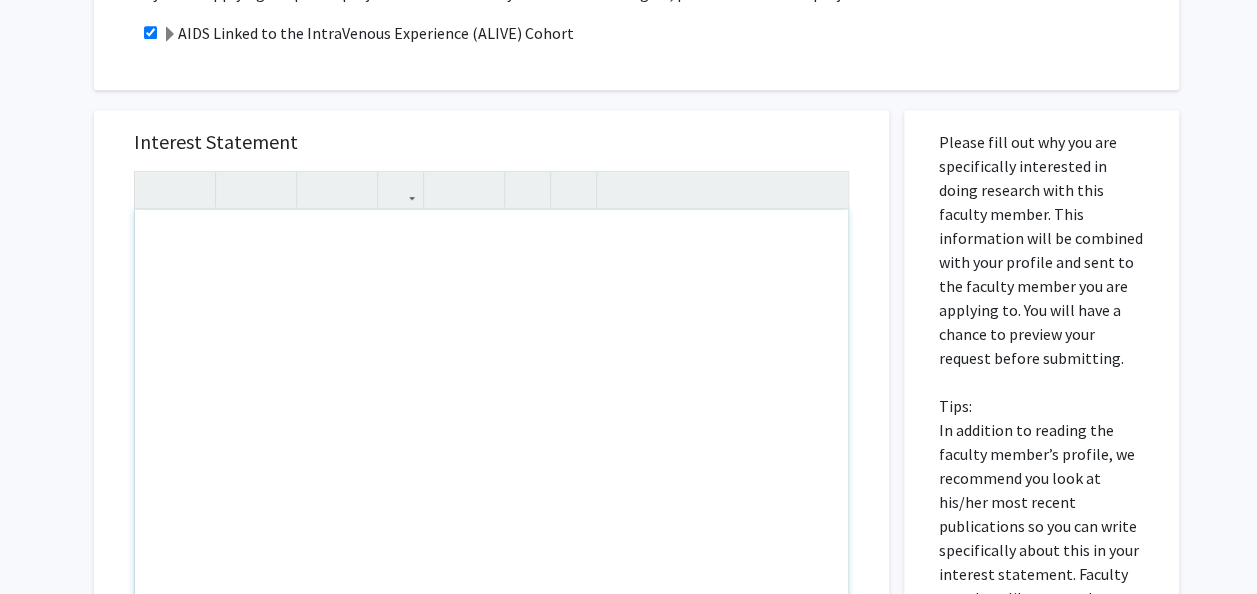 click at bounding box center [491, 439] 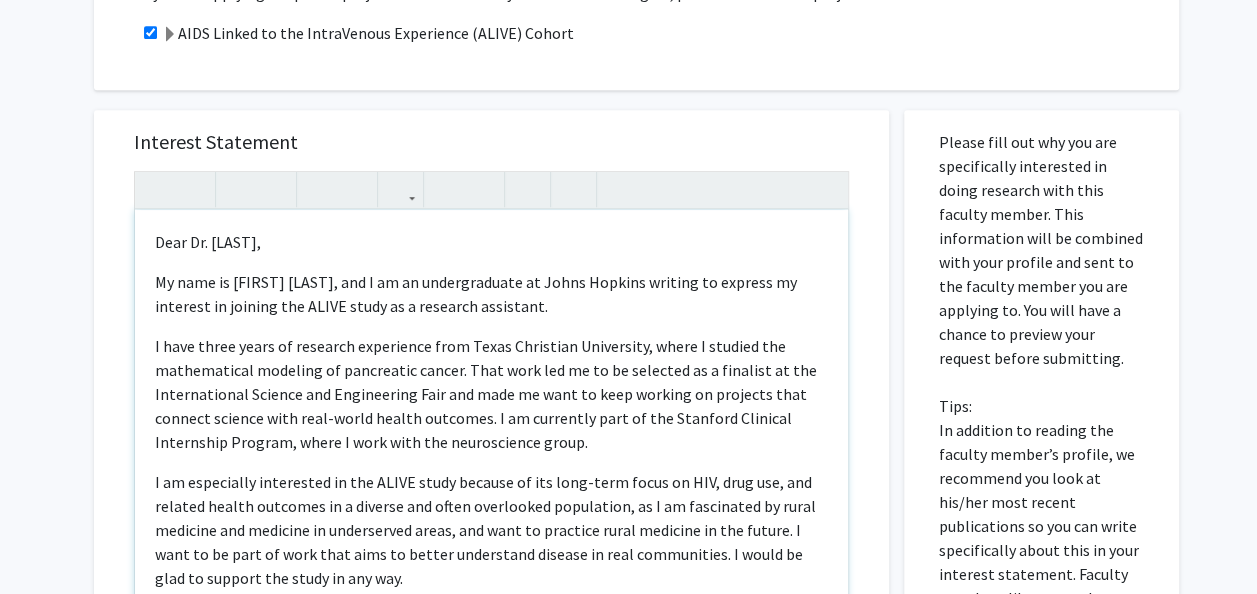 scroll, scrollTop: 253, scrollLeft: 0, axis: vertical 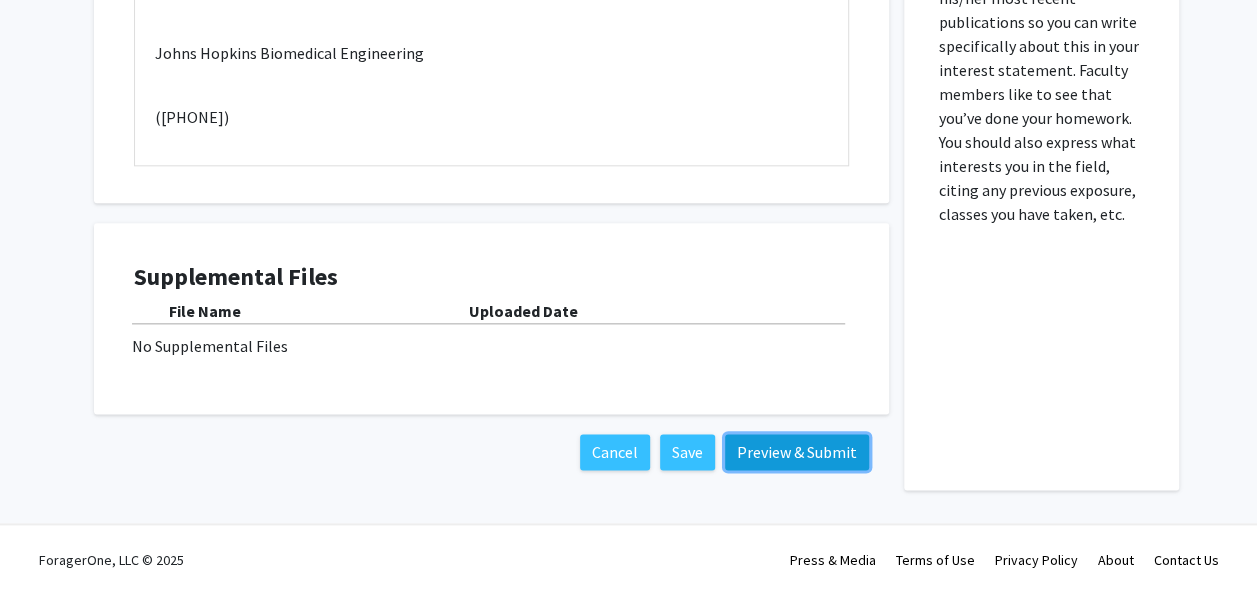 click on "Preview & Submit" at bounding box center [797, 452] 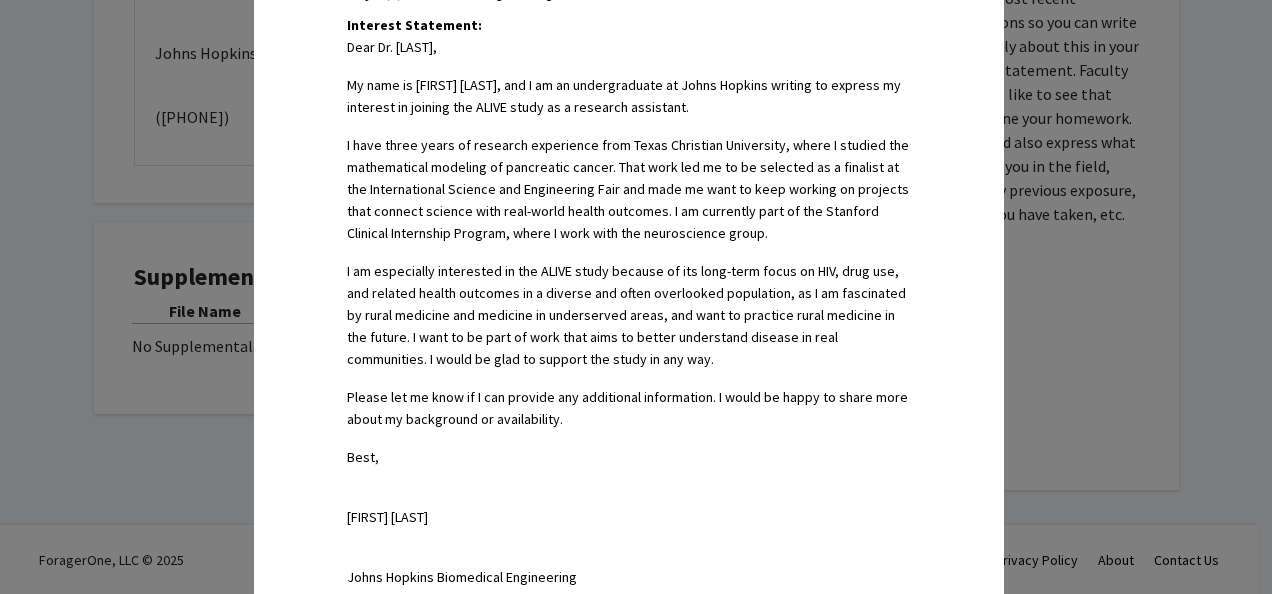 scroll, scrollTop: 924, scrollLeft: 0, axis: vertical 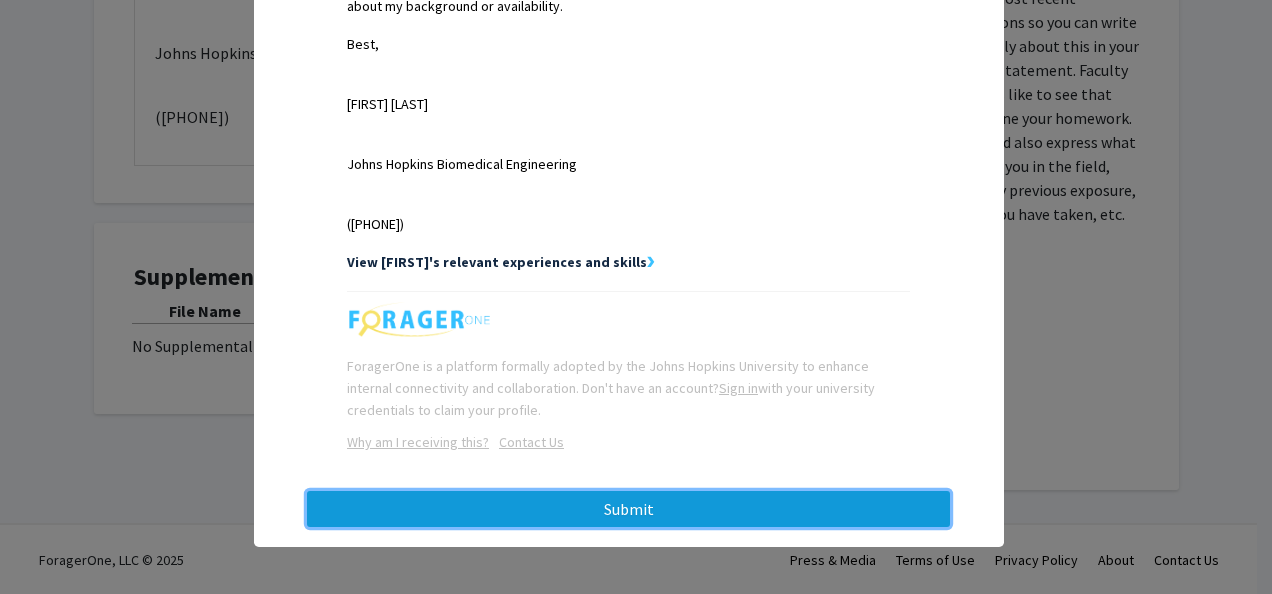 click on "Submit" at bounding box center [628, 509] 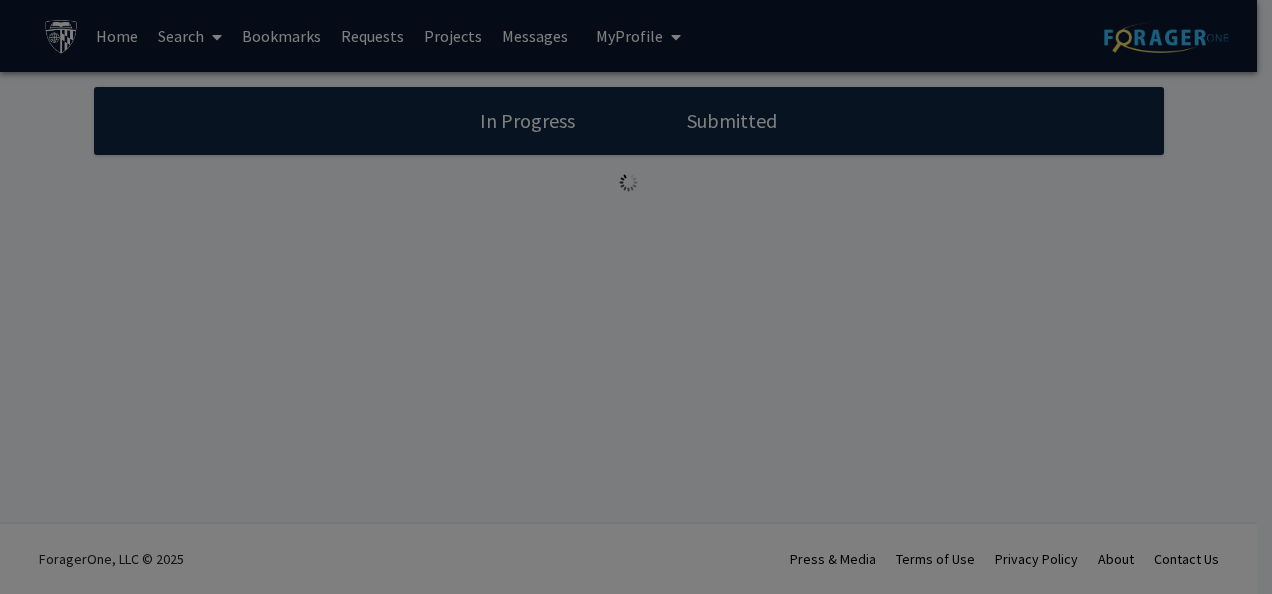 scroll, scrollTop: 0, scrollLeft: 0, axis: both 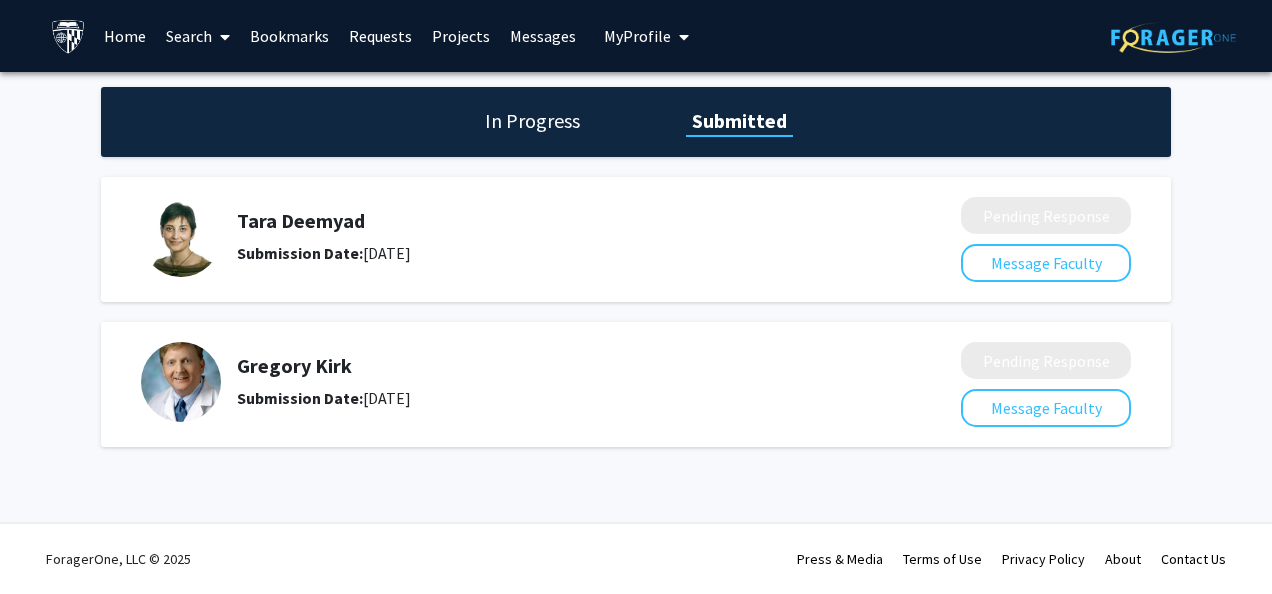 click on "My   Profile" at bounding box center (637, 36) 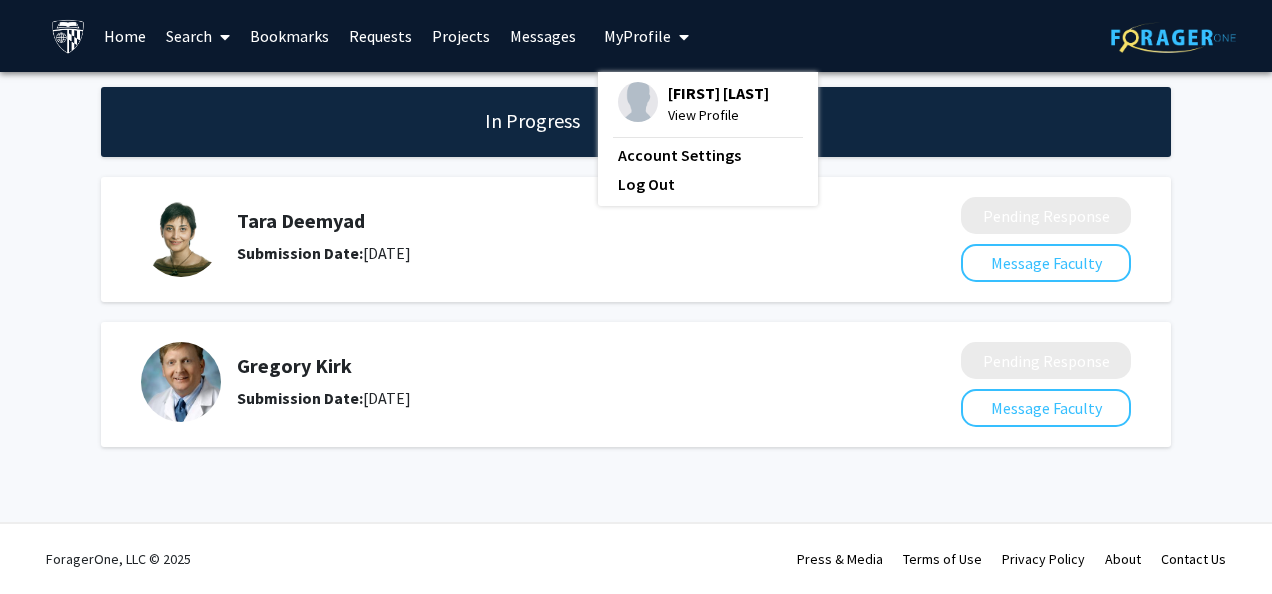 click on "Caitlin Garrett View Profile Account Settings Log Out" at bounding box center [708, 139] 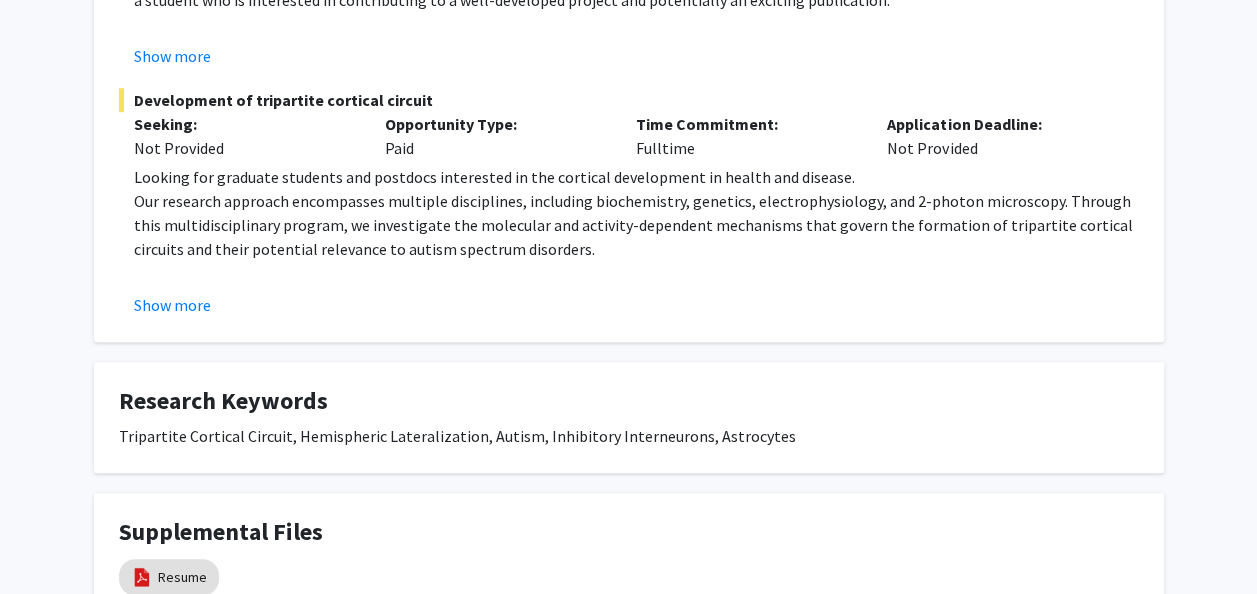 scroll, scrollTop: 584, scrollLeft: 0, axis: vertical 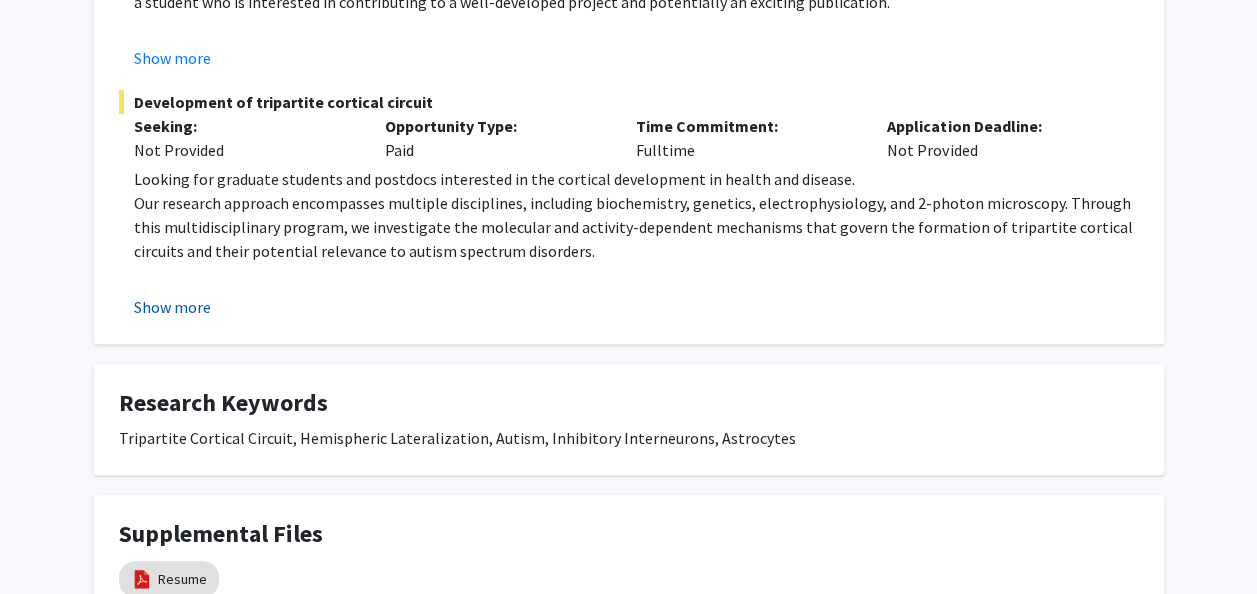click on "Show more" 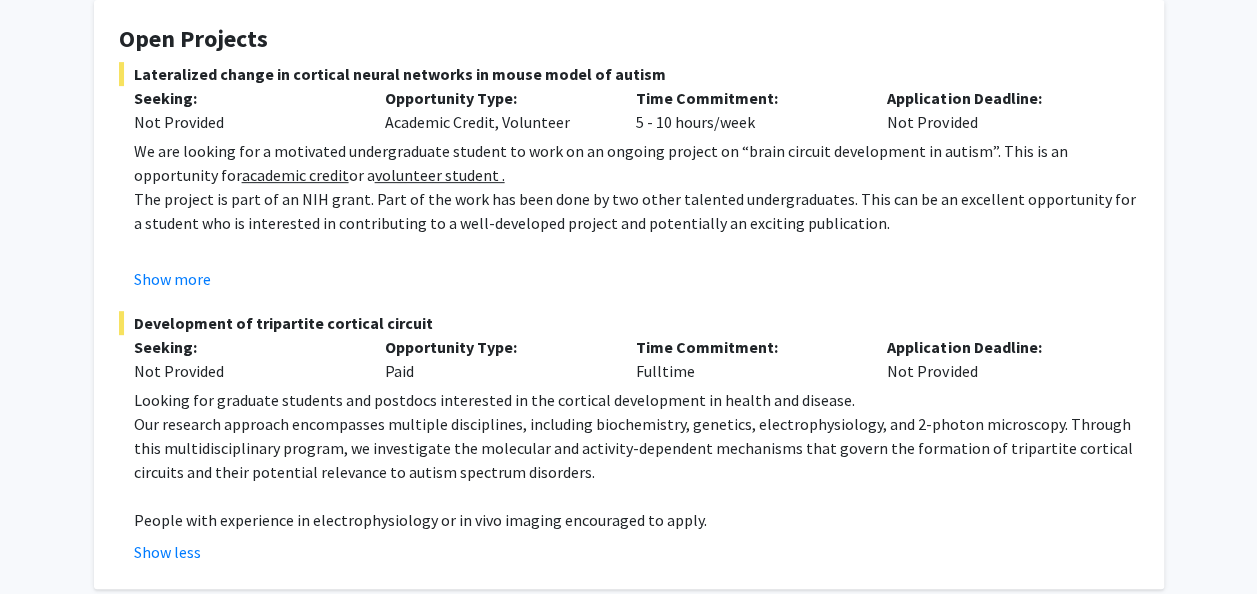 scroll, scrollTop: 365, scrollLeft: 0, axis: vertical 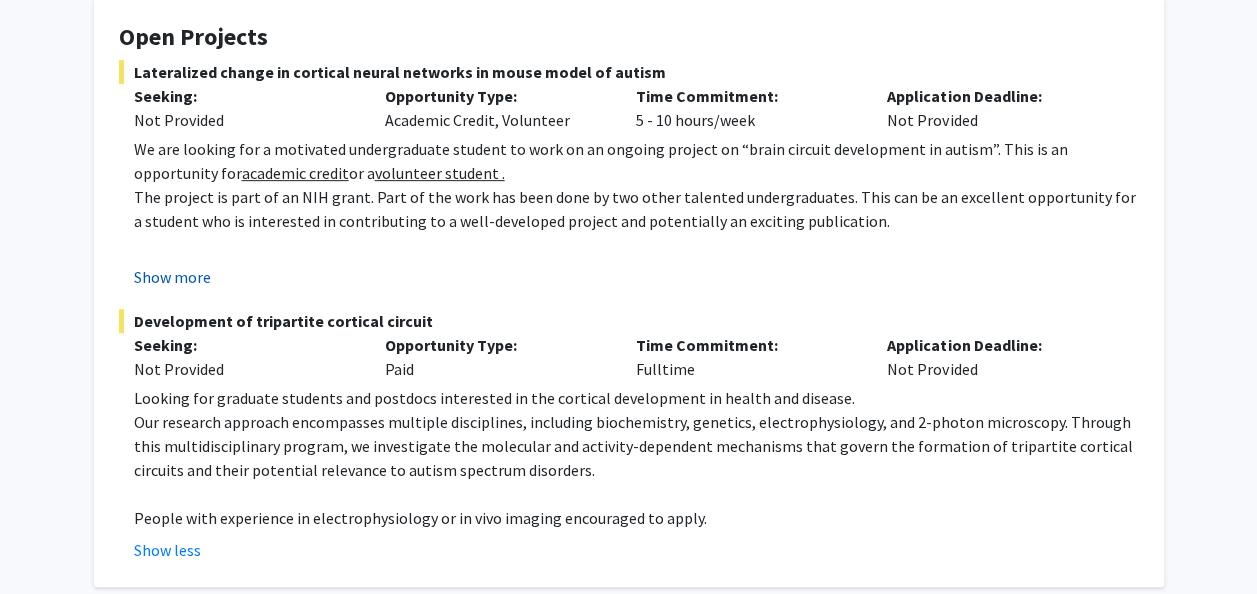 click on "Show more" 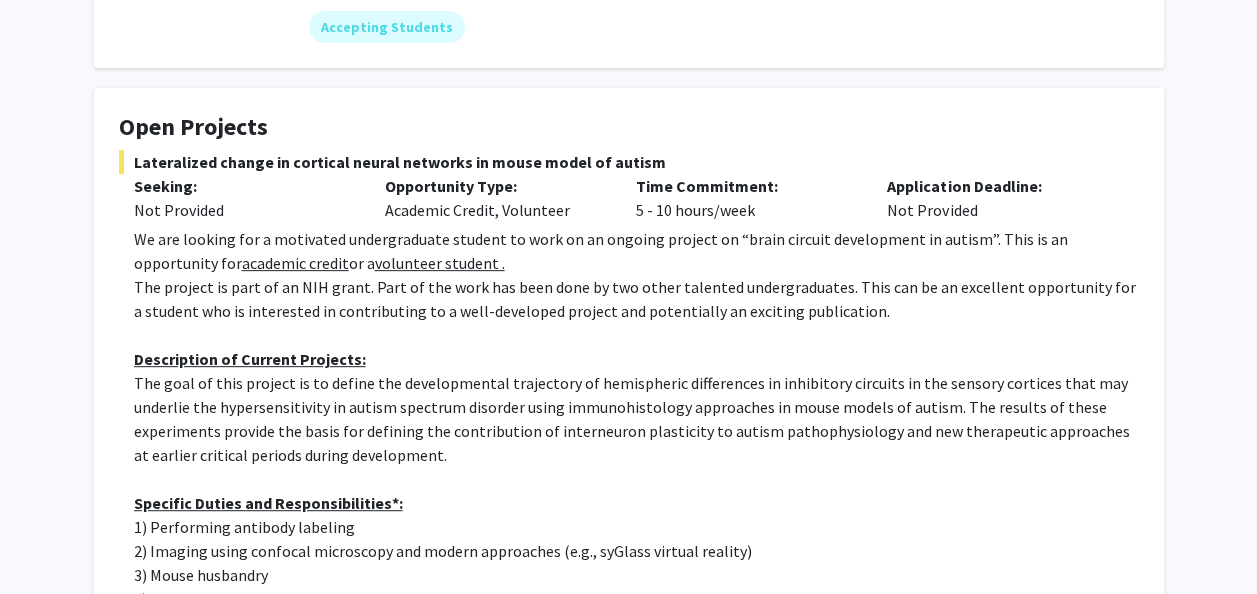scroll, scrollTop: 48, scrollLeft: 0, axis: vertical 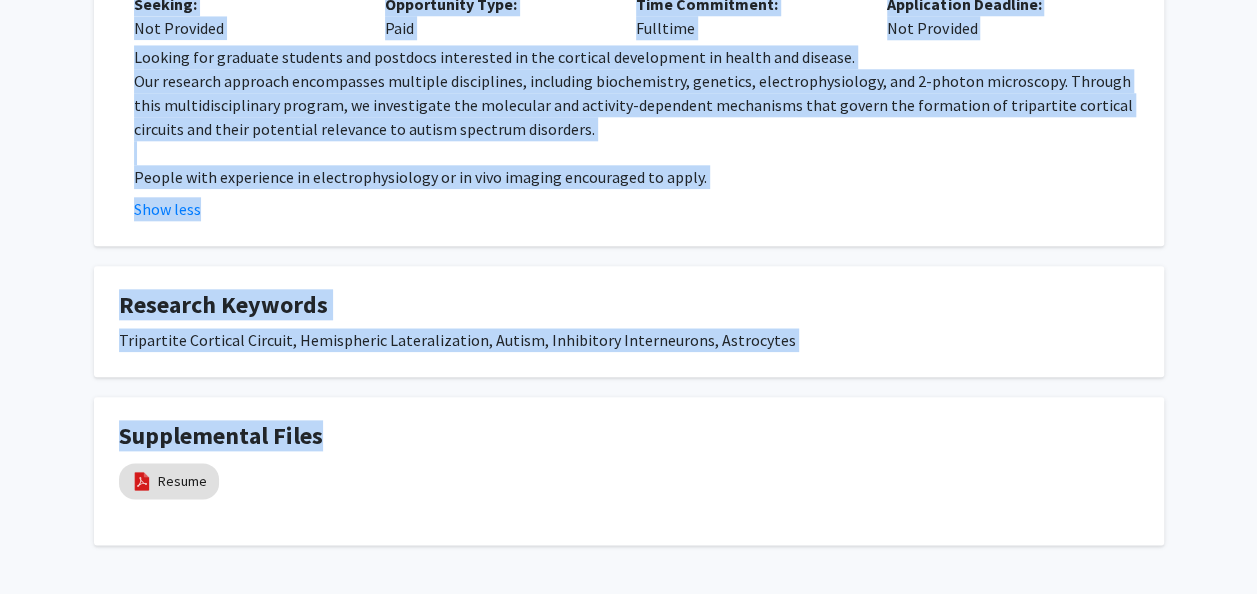 drag, startPoint x: 116, startPoint y: 350, endPoint x: 823, endPoint y: 376, distance: 707.4779 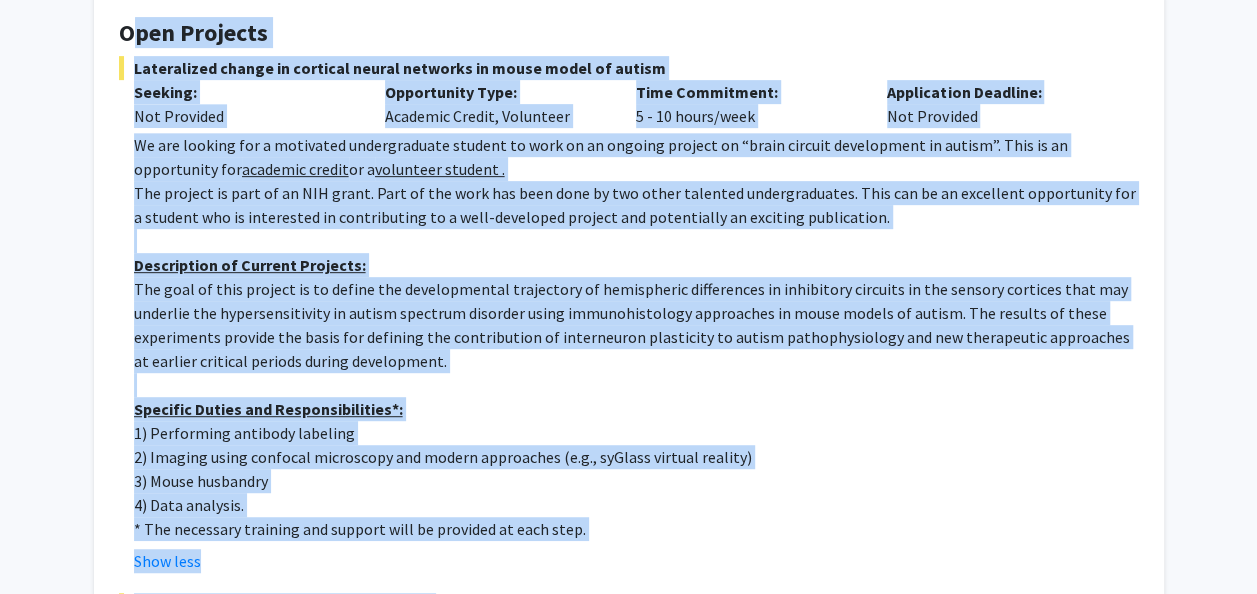 scroll, scrollTop: 270, scrollLeft: 0, axis: vertical 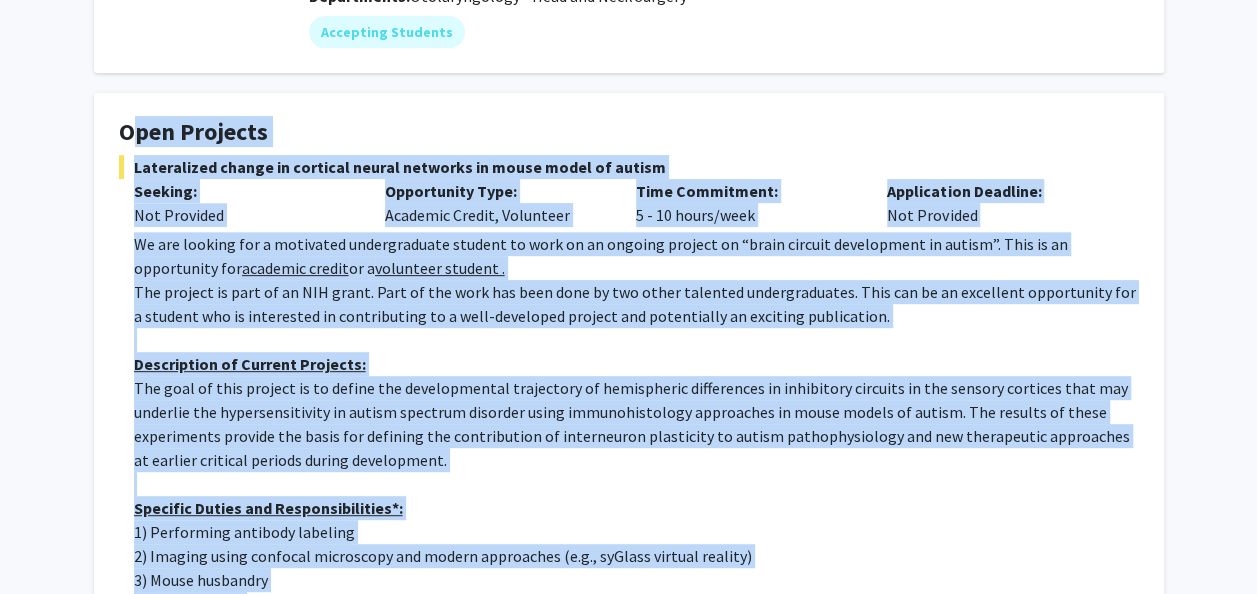 click on "The goal of this project is to define the developmental trajectory of  hemispheric differences in inhibitory circuits in the sensory cortices that may underlie the hypersensitivity in autism spectrum disorder using immunohistology approaches in mouse models of autism. The results of these experiments provide the basis for defining the contribution of interneuron plasticity to autism pathophysiology and new therapeutic approaches at earlier critical periods during development." 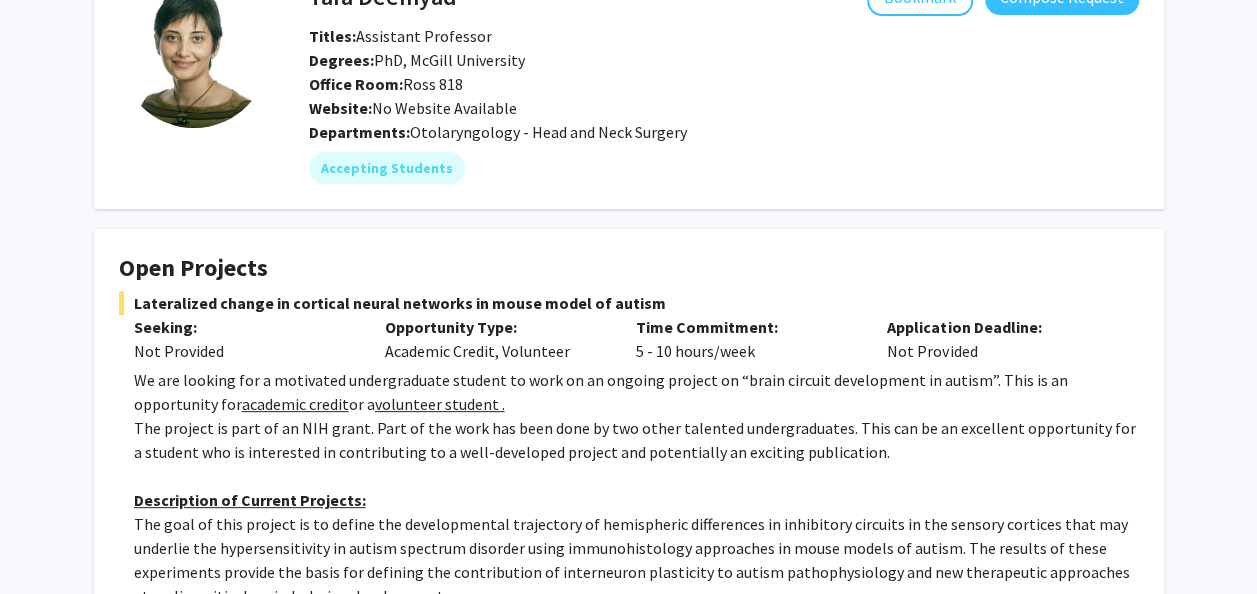 scroll, scrollTop: 0, scrollLeft: 0, axis: both 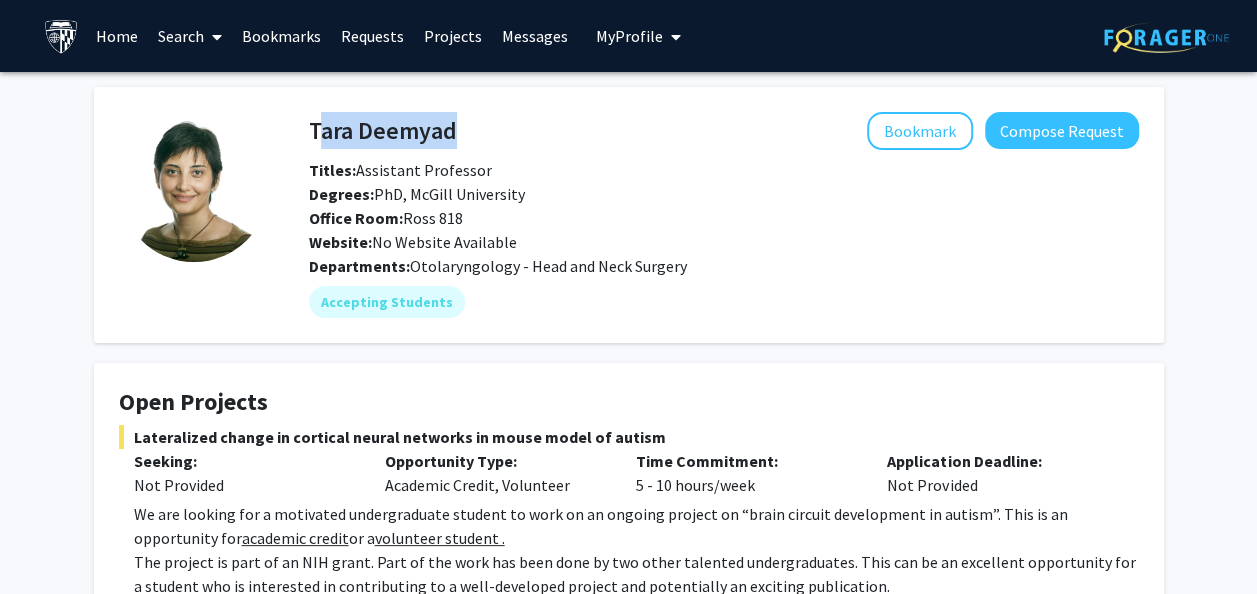 drag, startPoint x: 311, startPoint y: 130, endPoint x: 518, endPoint y: 146, distance: 207.61743 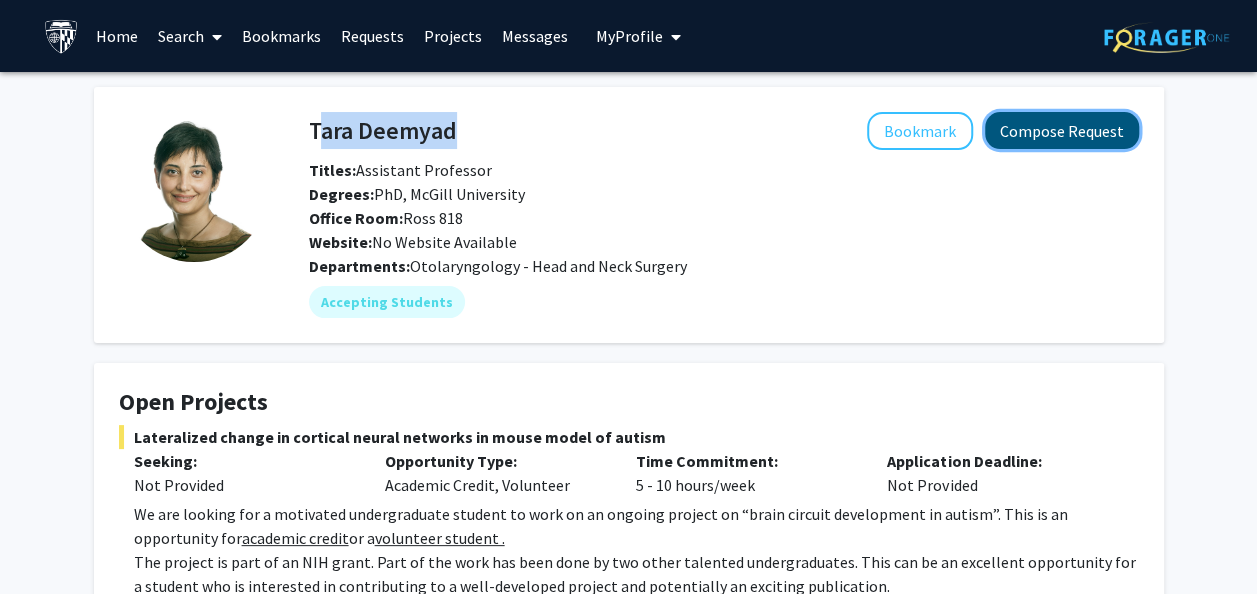 click on "Compose Request" 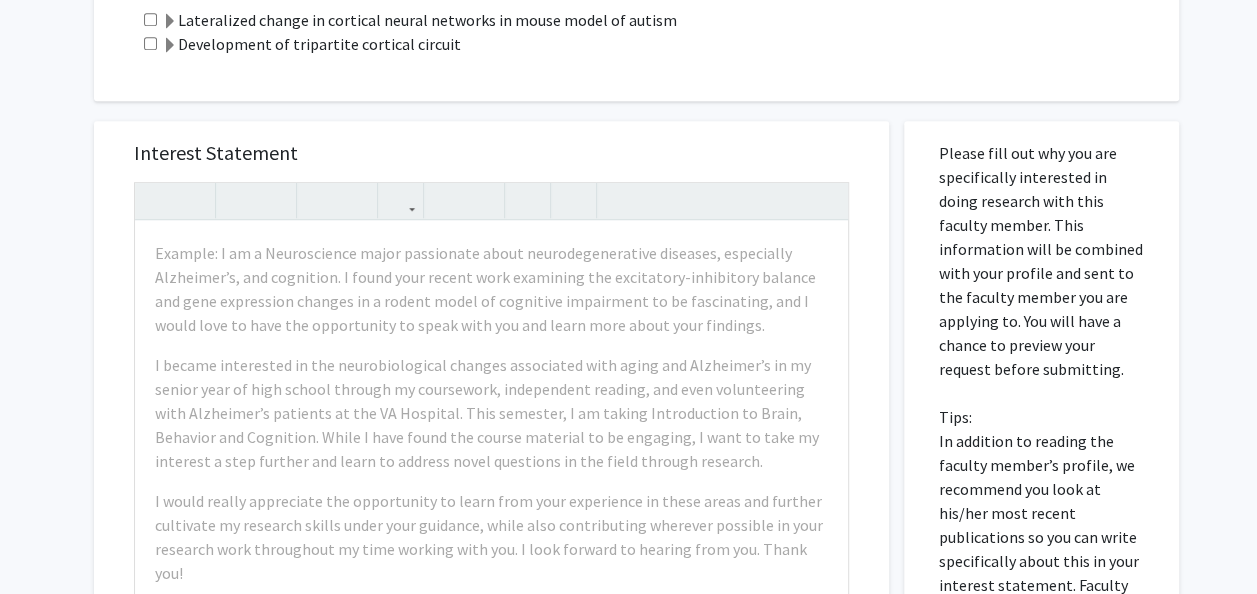 scroll, scrollTop: 657, scrollLeft: 0, axis: vertical 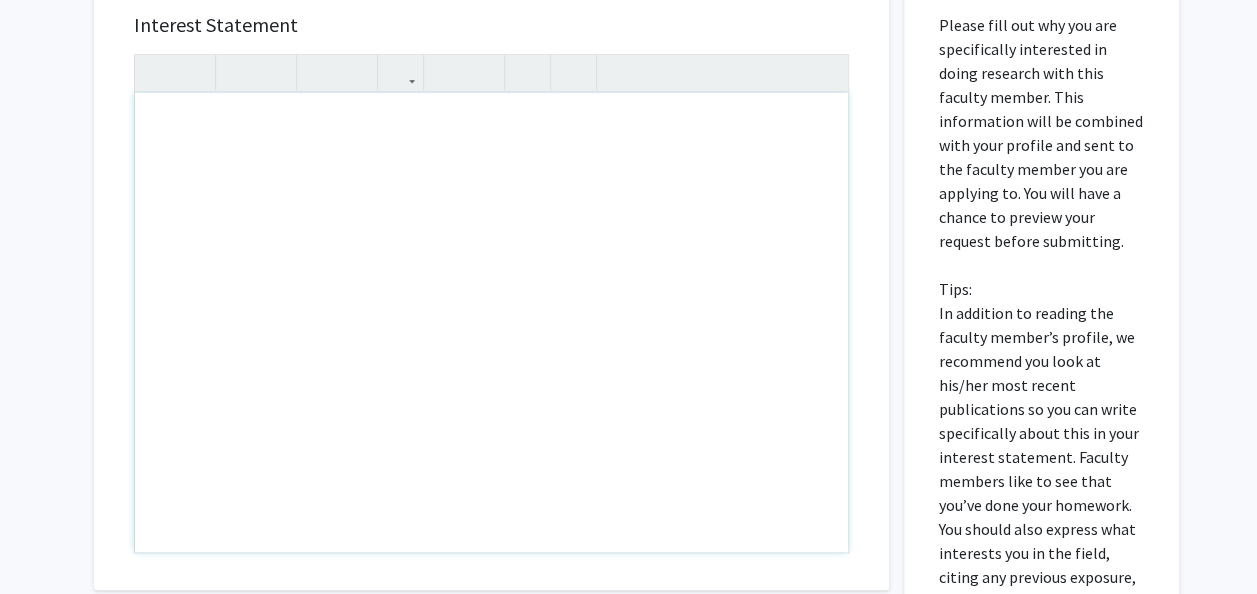 paste 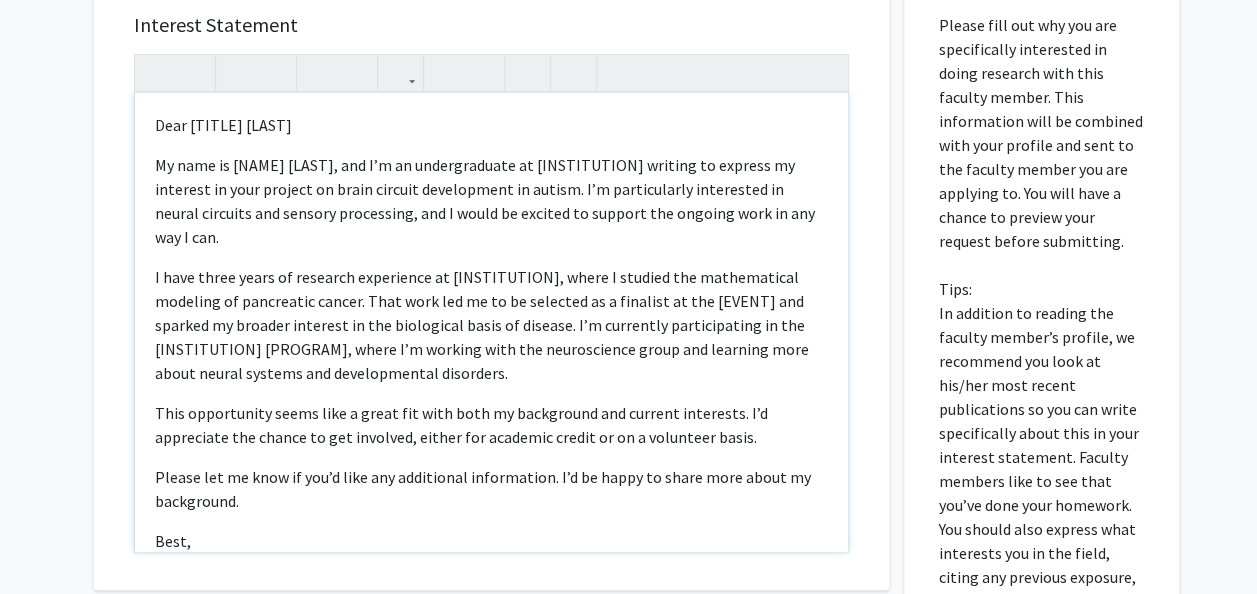 type on "<p>Dear Dr. Deemyad&nbsp;
</p><p>My name is Caitlin Garrett, and I’m an undergraduate at Johns Hopkins writing to express my interest in your project on brain circuit development in autism. I’m particularly interested in neural circuits and sensory processing, and I would be excited to support the ongoing work in any way I can.
</p><p>I have three years of research experience at Texas Christian University, where I studied the mathematical modeling of pancreatic cancer. That work led me to be selected as a finalist at the International Science and Engineering Fair and sparked my broader interest in the biological basis of disease. I’m currently participating in the Stanford Clinical Internship Program, where I’m working with the neuroscience group and learning more about neural systems and developmental disorders.
</p><p>This opportunity seems like a great fit with both my background and current interests. I’d appreciate the chance to get involved, either for academic credit or on a volunteer basis.&nbsp;
<..." 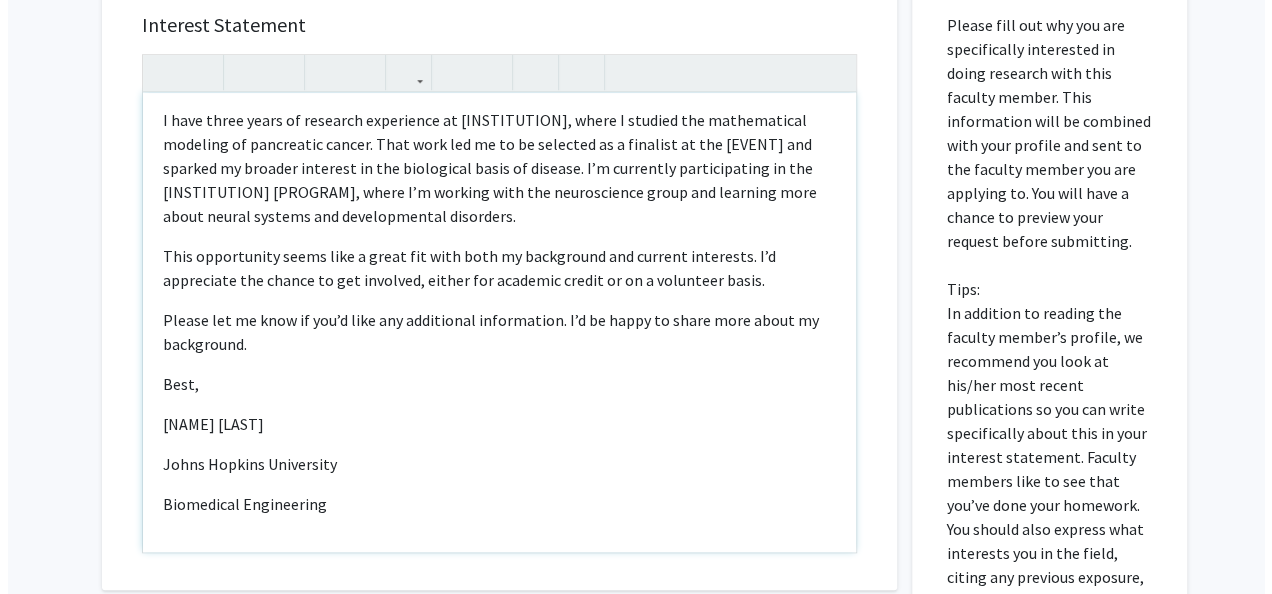 scroll, scrollTop: 1044, scrollLeft: 0, axis: vertical 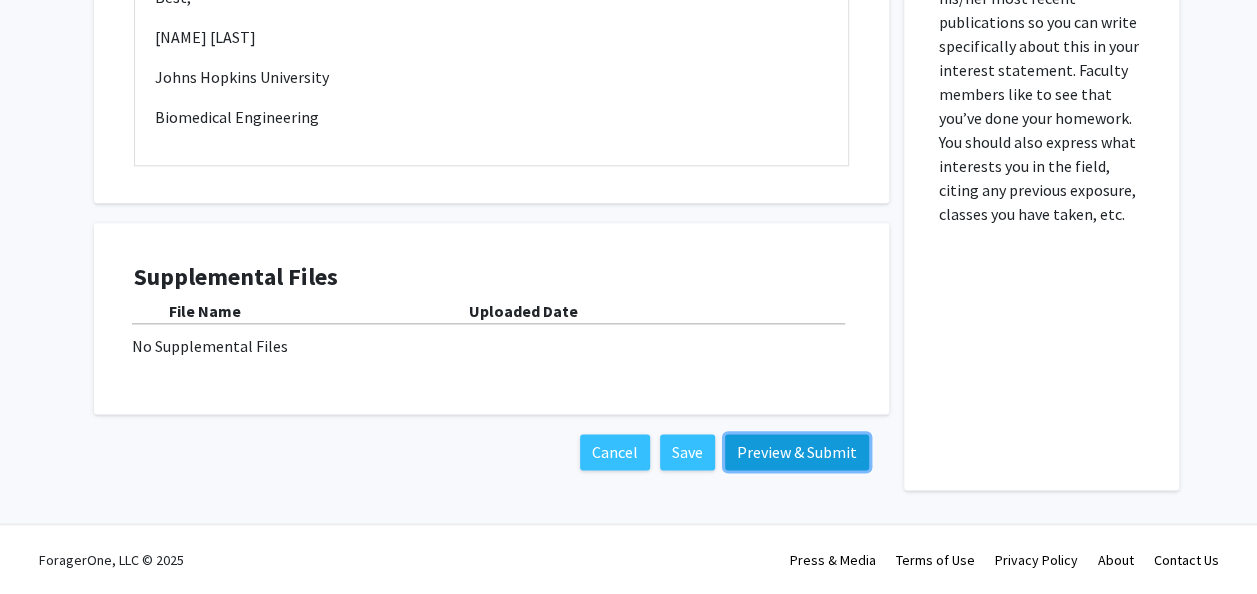click on "Preview & Submit" at bounding box center [797, 452] 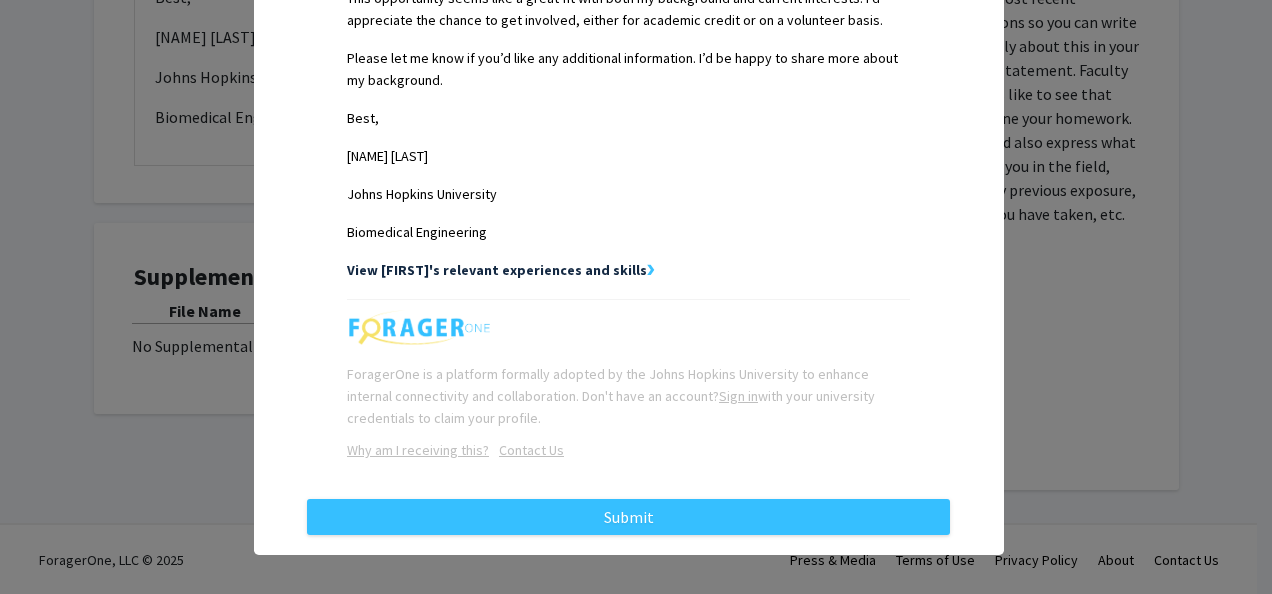 scroll, scrollTop: 858, scrollLeft: 0, axis: vertical 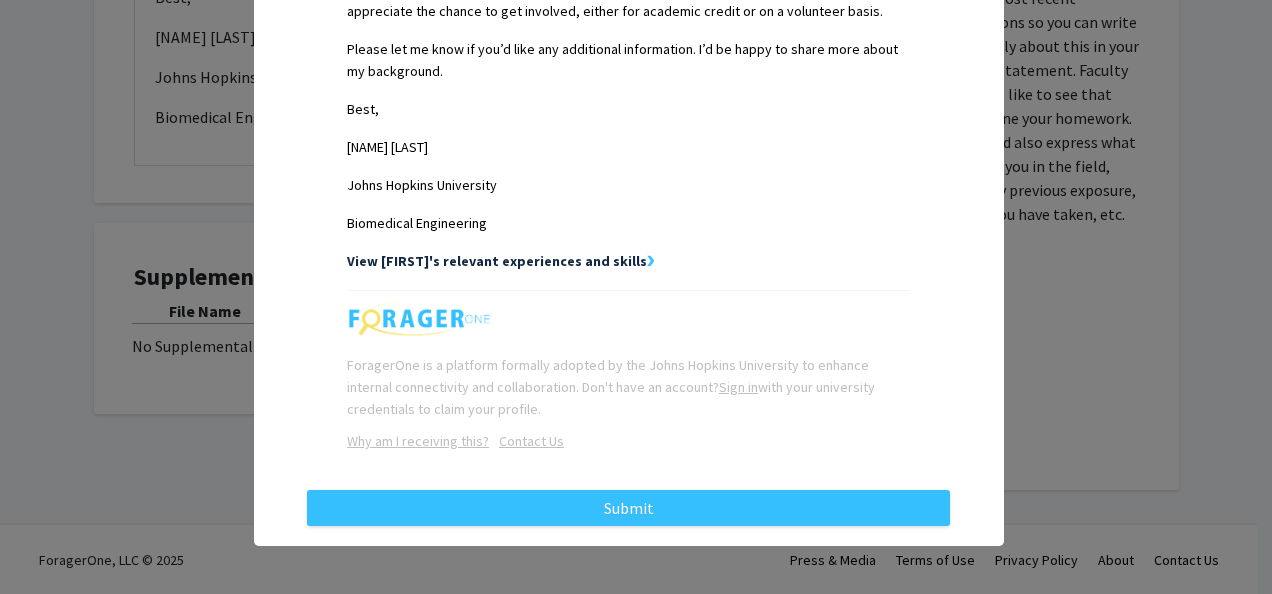 click on "View Caitlin's relevant experiences and skills" at bounding box center [497, 261] 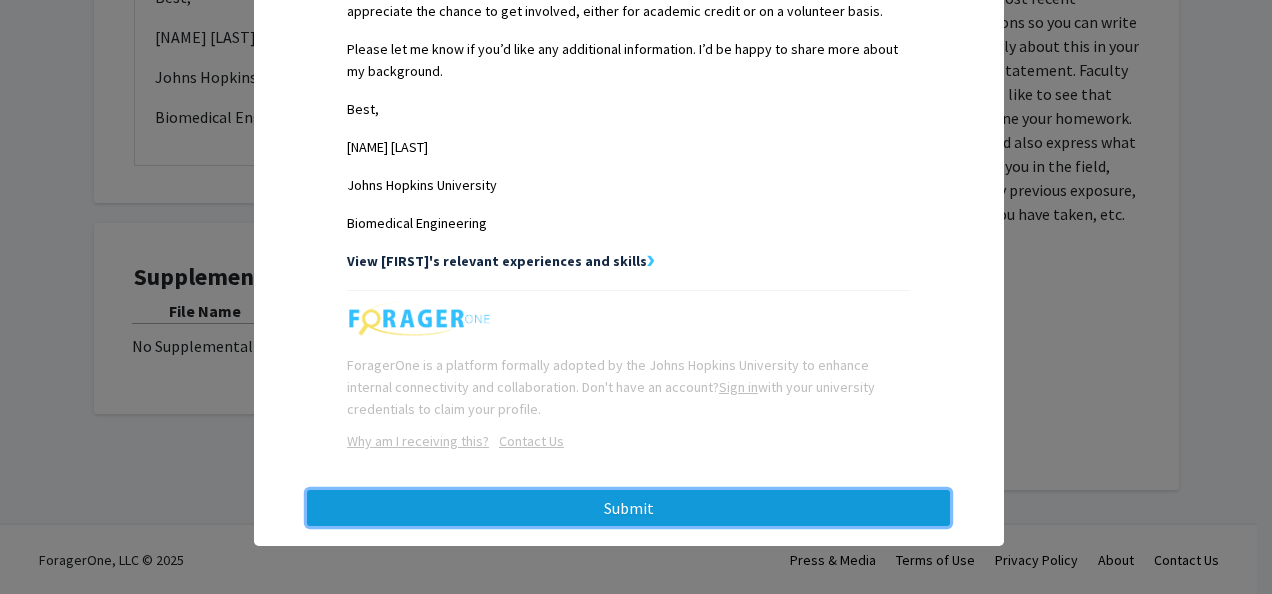 click on "Submit" at bounding box center (628, 508) 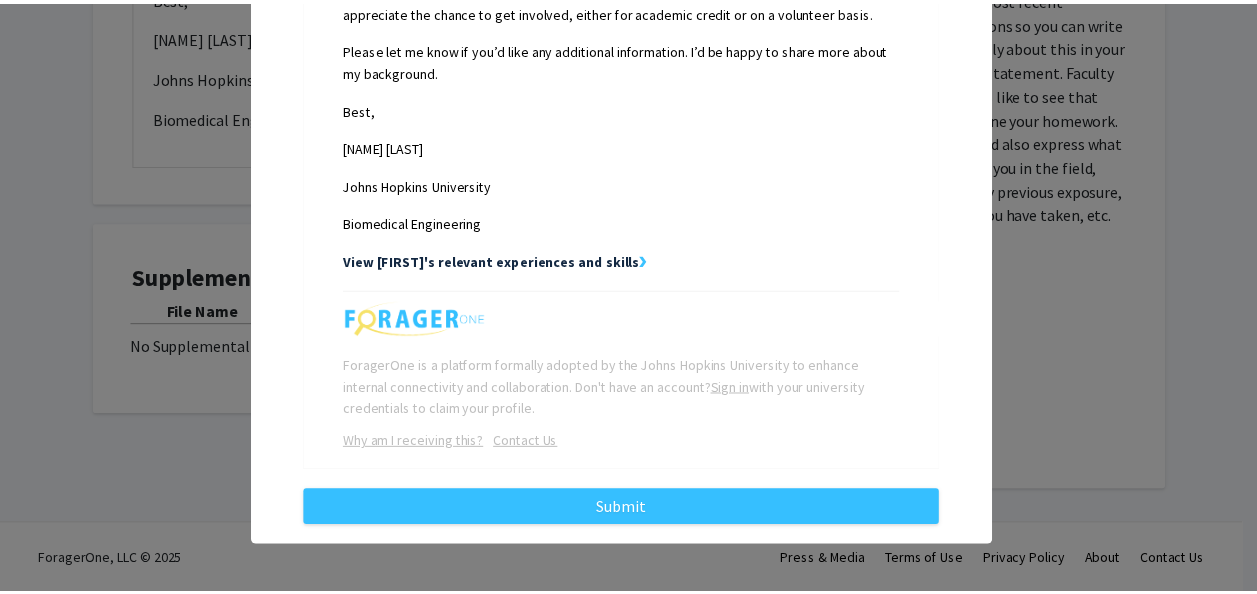 scroll, scrollTop: 0, scrollLeft: 0, axis: both 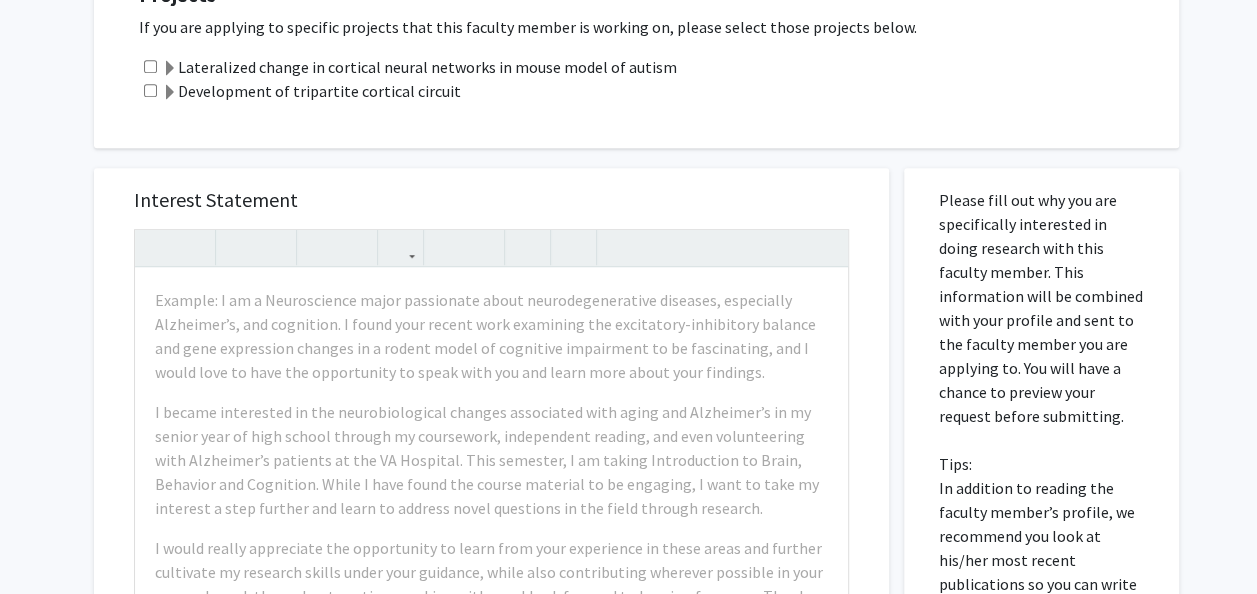 click 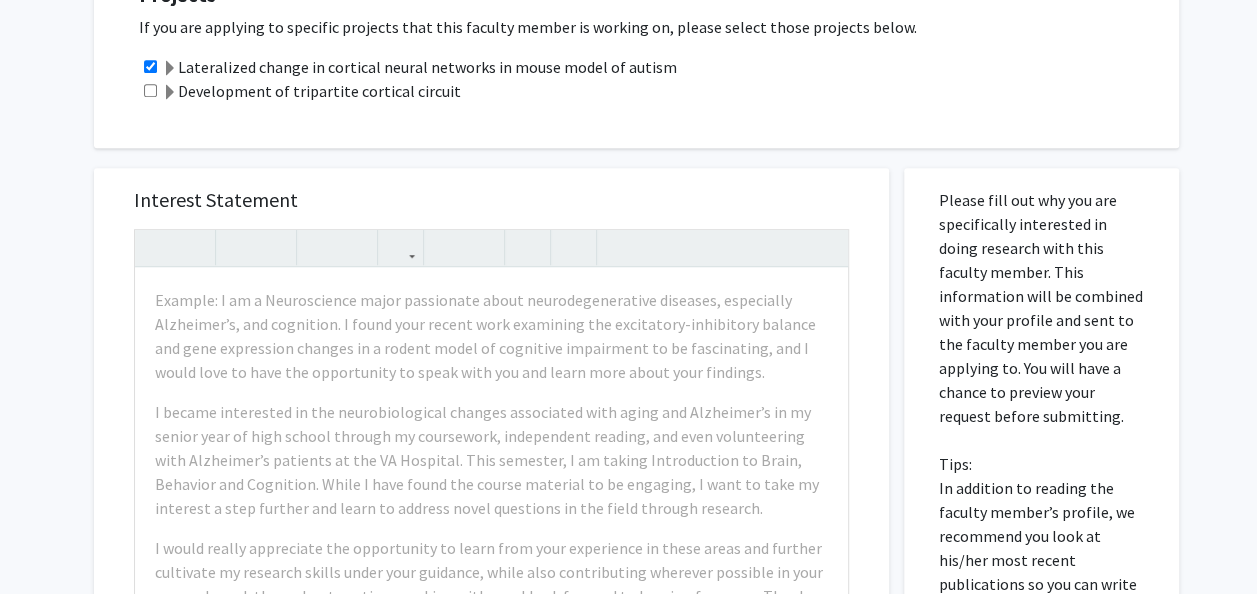 click 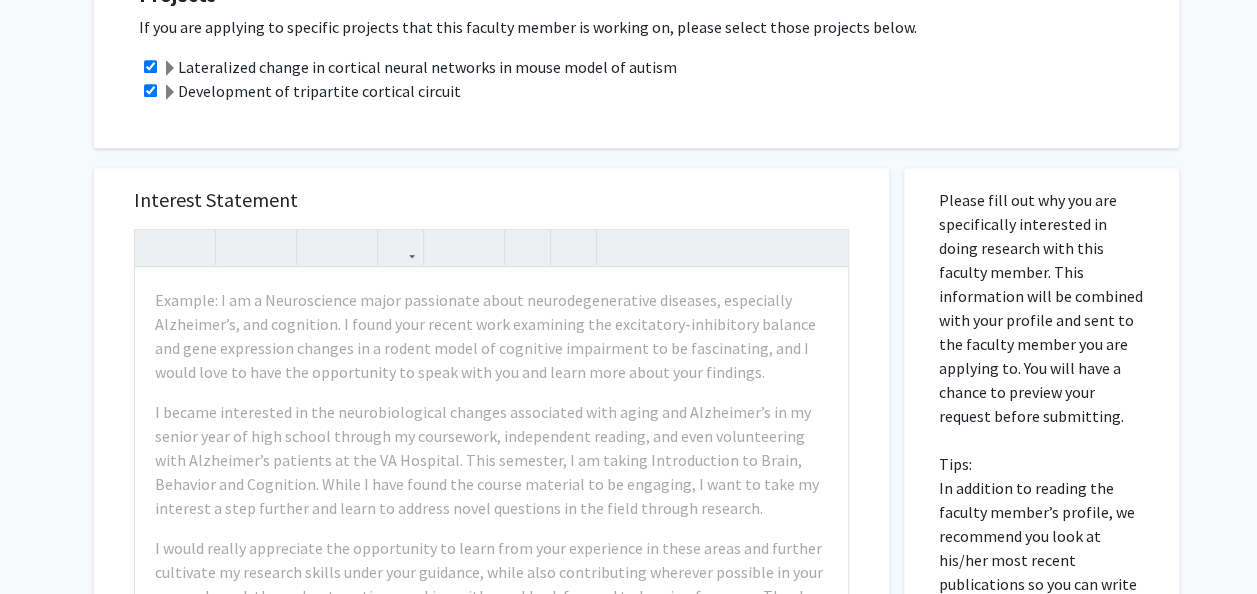 scroll, scrollTop: 1044, scrollLeft: 0, axis: vertical 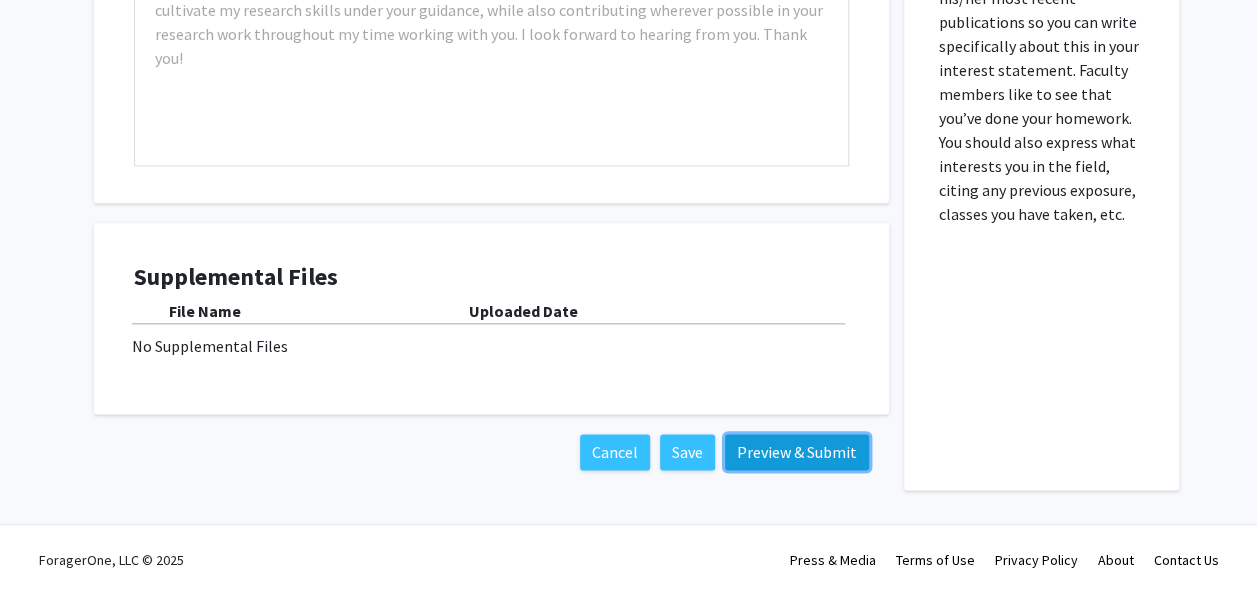 click on "Preview & Submit" at bounding box center (797, 452) 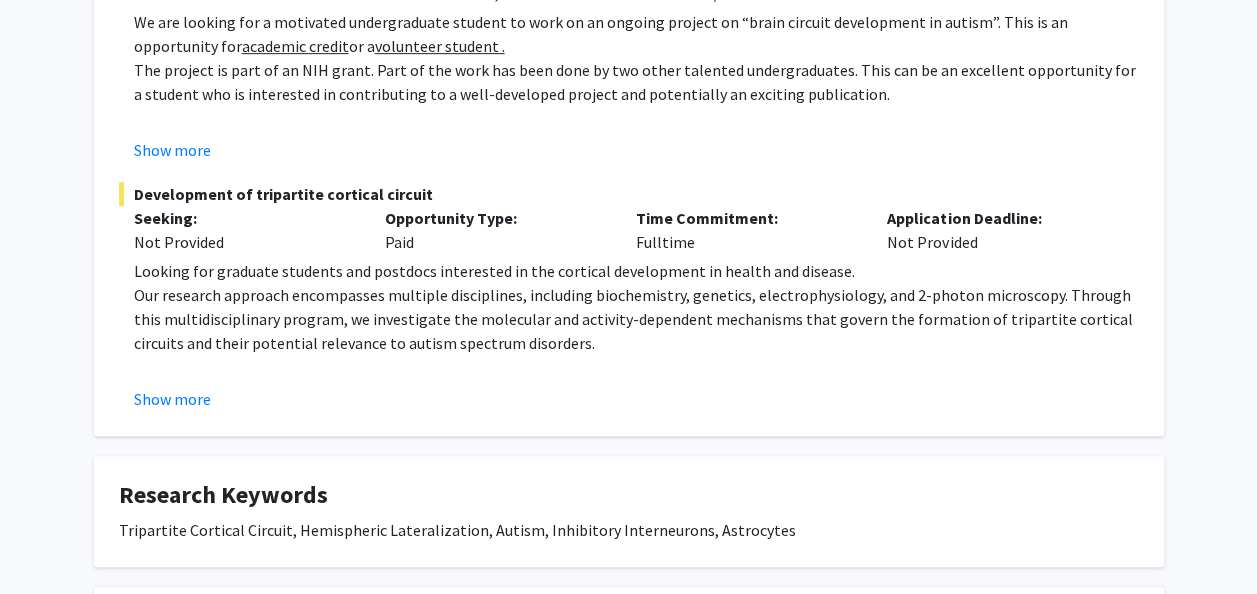 scroll, scrollTop: 492, scrollLeft: 0, axis: vertical 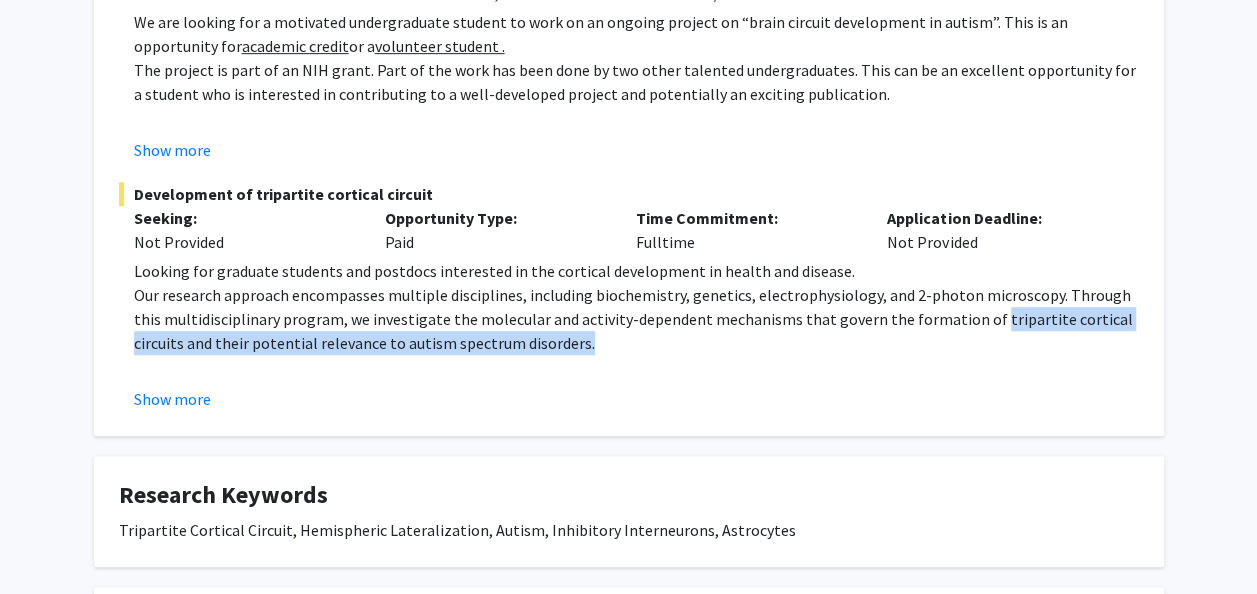 drag, startPoint x: 946, startPoint y: 318, endPoint x: 557, endPoint y: 345, distance: 389.93588 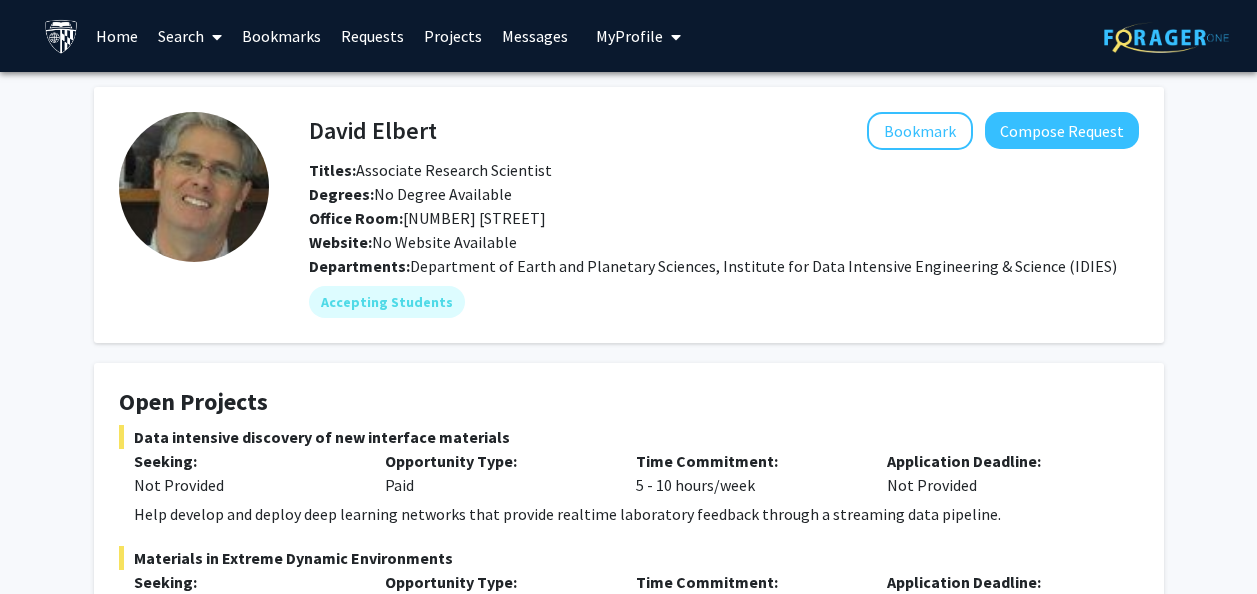 scroll, scrollTop: 0, scrollLeft: 0, axis: both 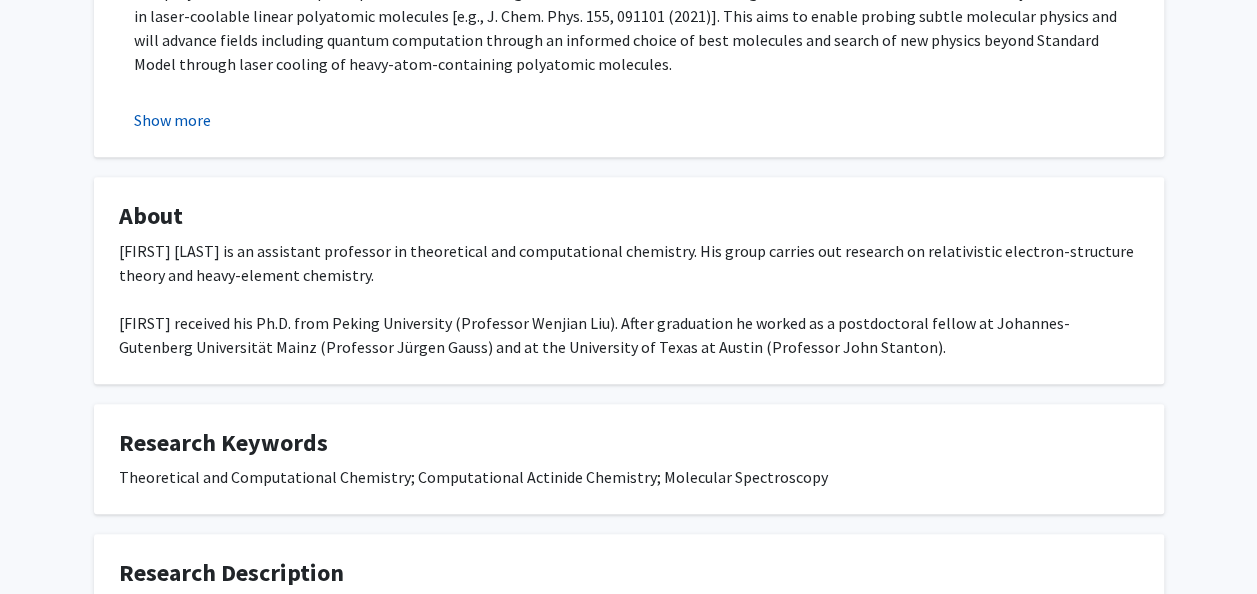 click on "Show more" 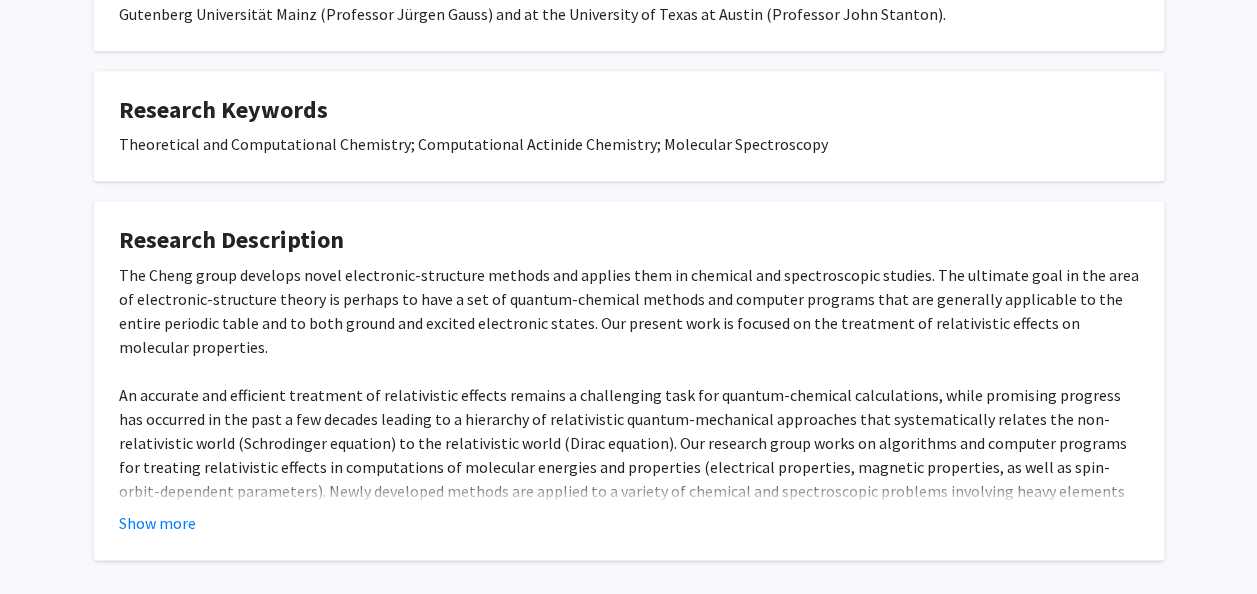 scroll, scrollTop: 1042, scrollLeft: 0, axis: vertical 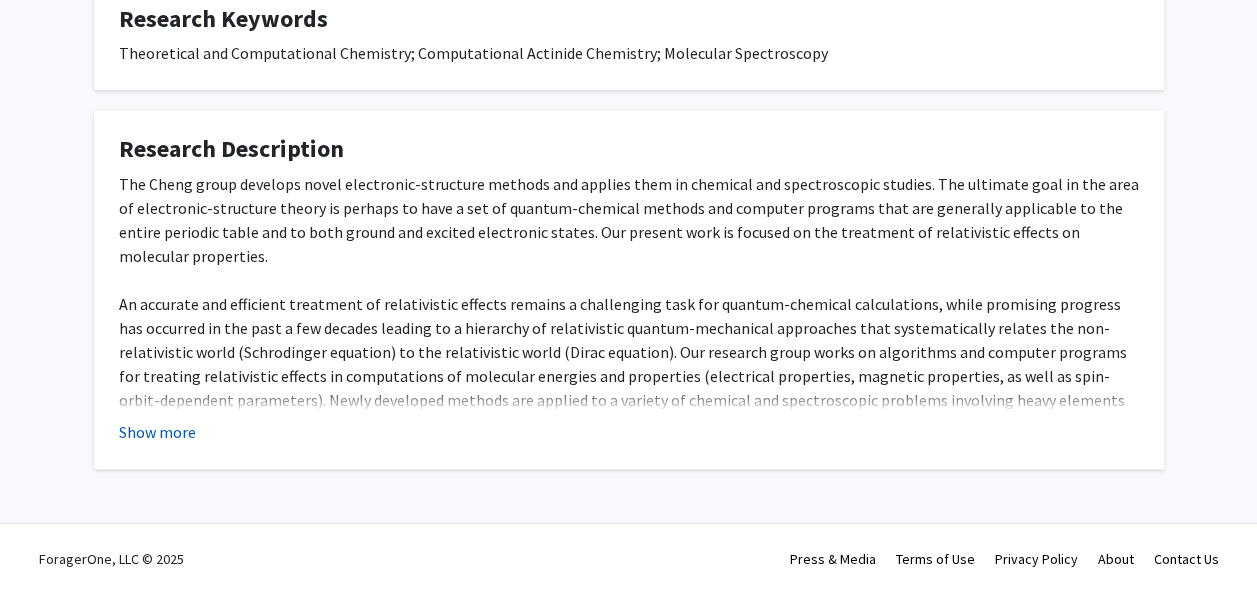 click on "Show more" 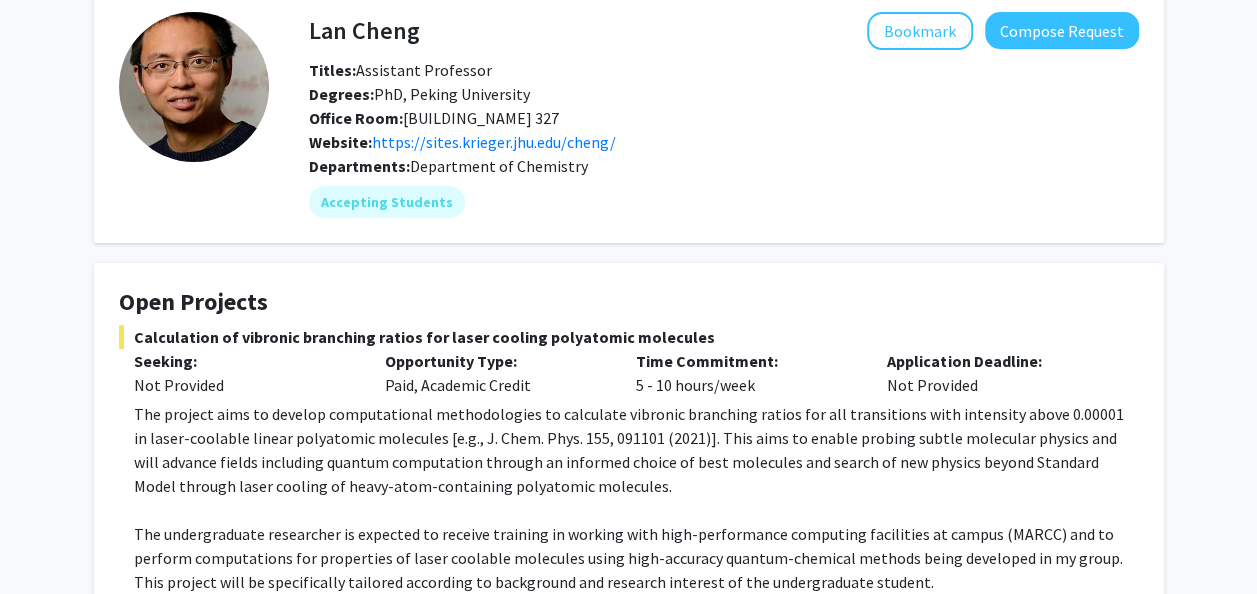 scroll, scrollTop: 0, scrollLeft: 0, axis: both 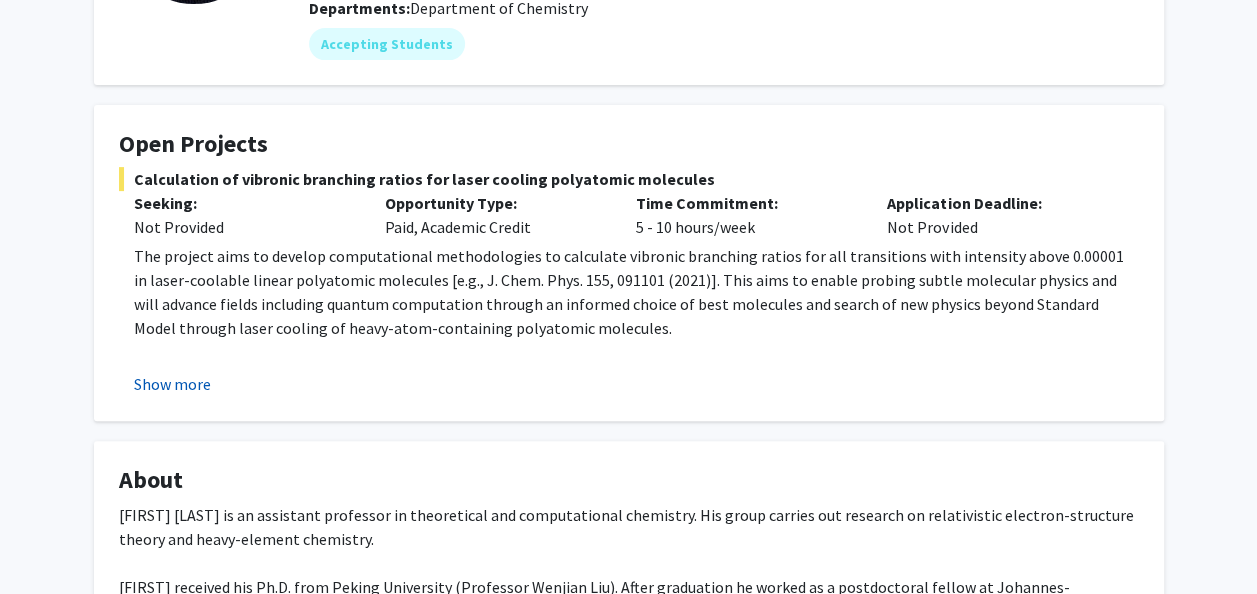 click on "Show more" 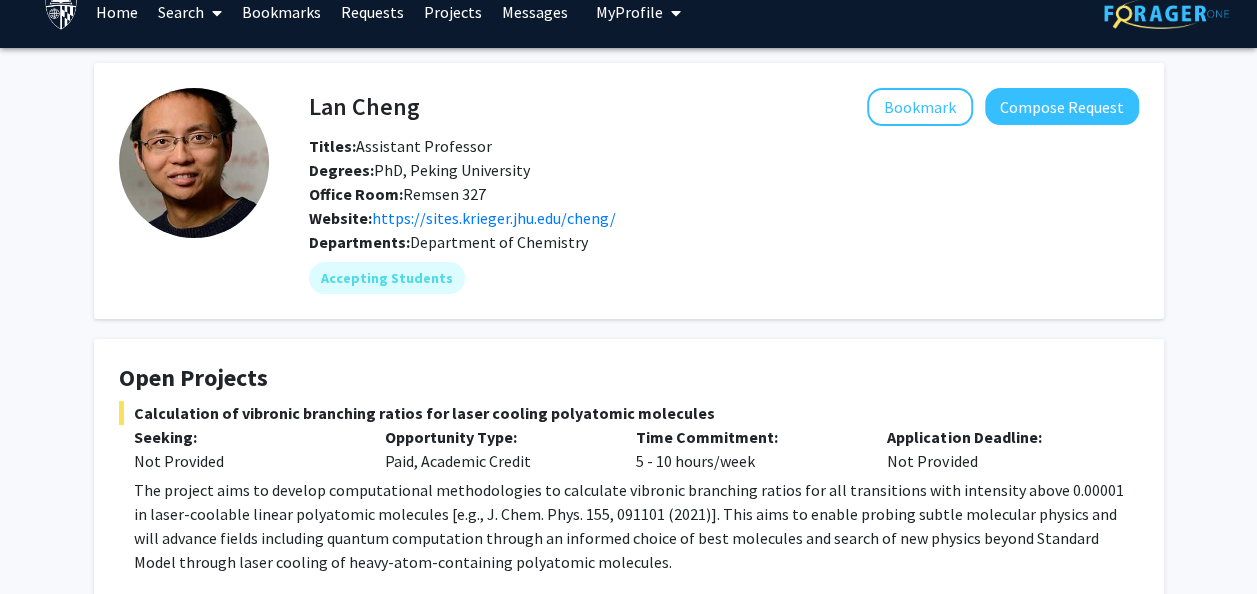 scroll, scrollTop: 0, scrollLeft: 0, axis: both 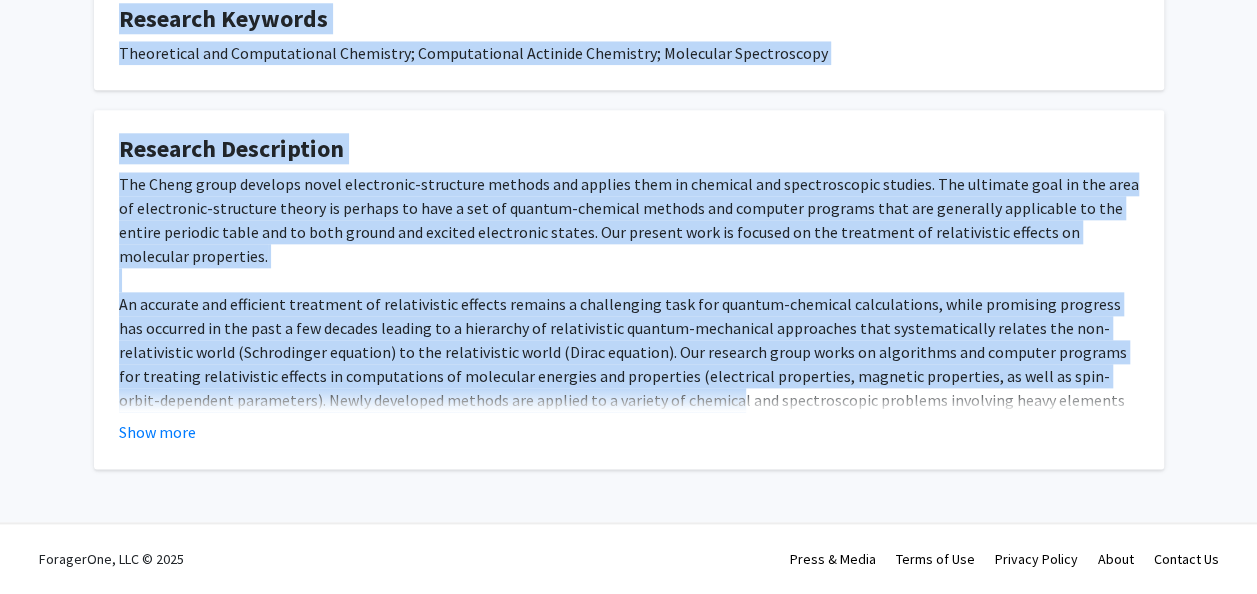 drag, startPoint x: 310, startPoint y: 130, endPoint x: 613, endPoint y: 409, distance: 411.8859 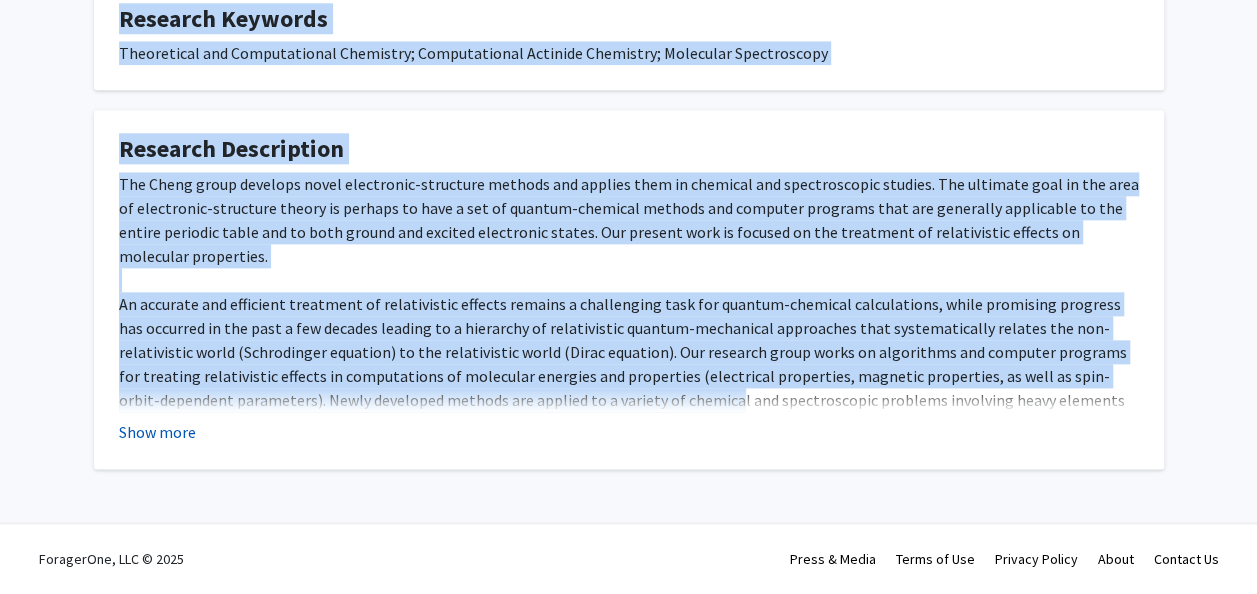 click on "Show more" 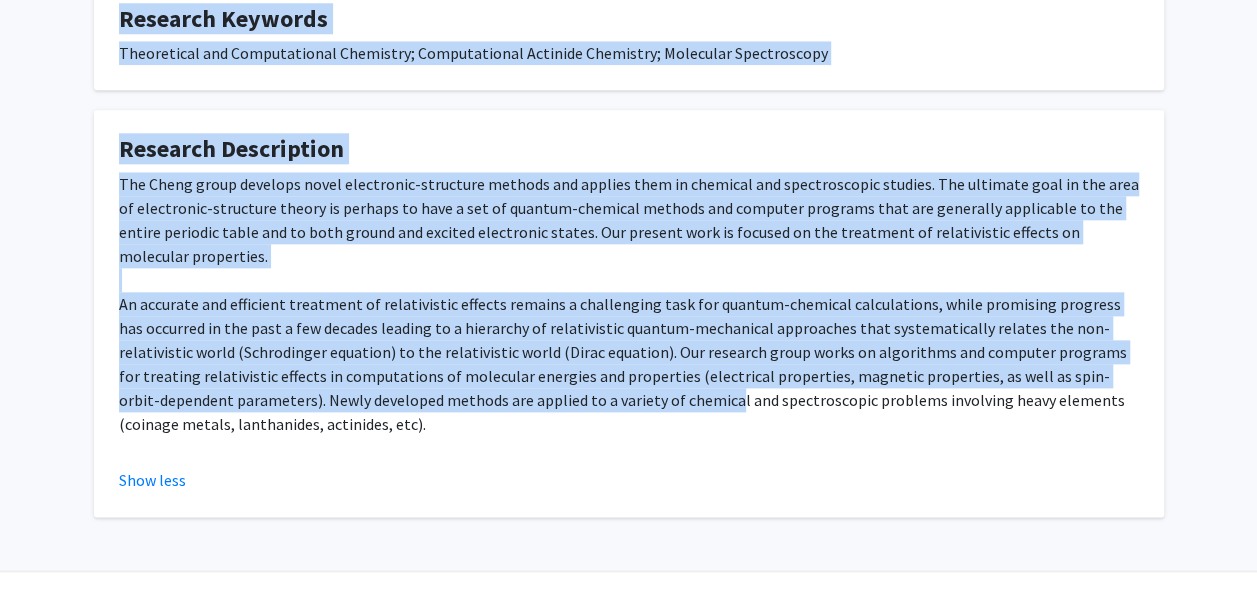 scroll, scrollTop: 0, scrollLeft: 0, axis: both 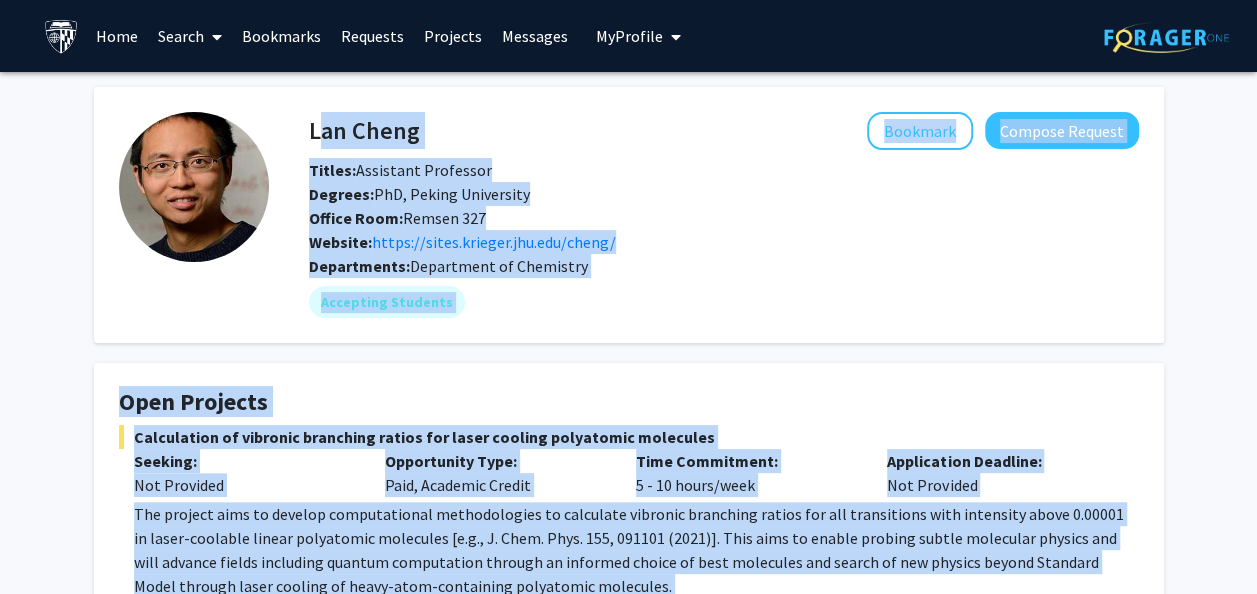 click on "Open Projects  Calculation of vibronic branching ratios for laser cooling polyatomic  molecules  Seeking: Not Provided Opportunity Type:  Paid, Academic Credit  Time Commitment:  5 - 10 hours/week  Application Deadline:  Not Provided  The project aims  to develop computational methodologies to calculate vibronic branching ratios for all transitions with intensity above 0.00001 in laser-coolable linear polyatomic molecules [e.g., J. Chem. Phys. 155, 091101 (2021)]. This aims to enable probing subtle molecular physics and will advance fields including  quantum computation through an informed choice of best molecules and search of new physics beyond Standard Model through laser cooling of heavy-atom-containing polyatomic molecules. Show less" 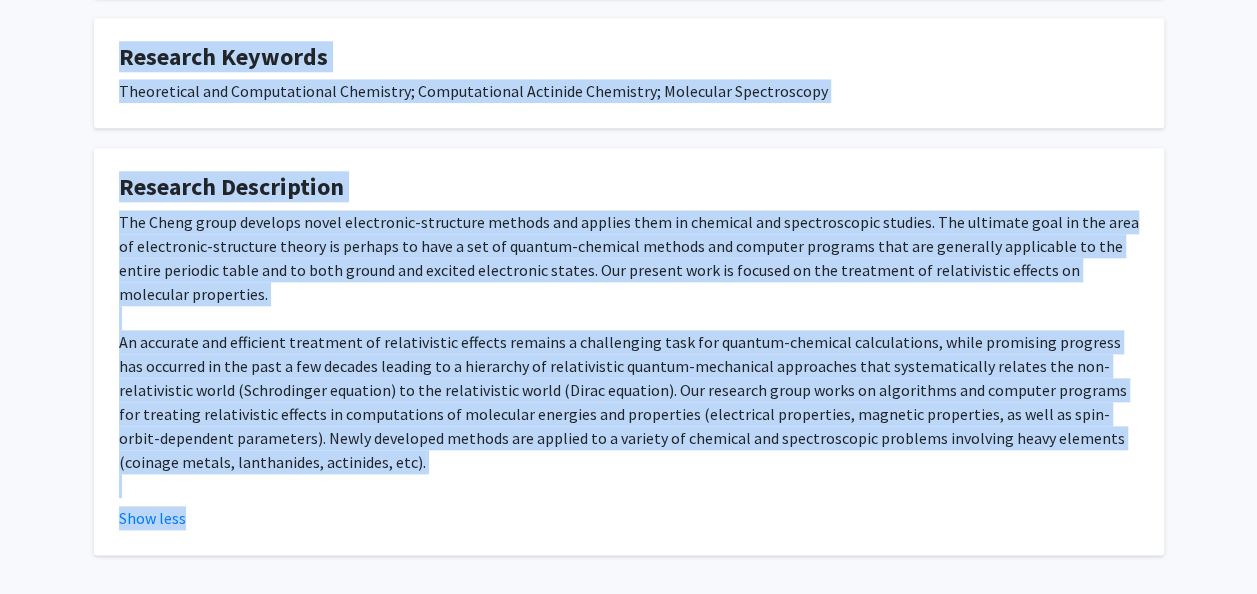 scroll, scrollTop: 1090, scrollLeft: 0, axis: vertical 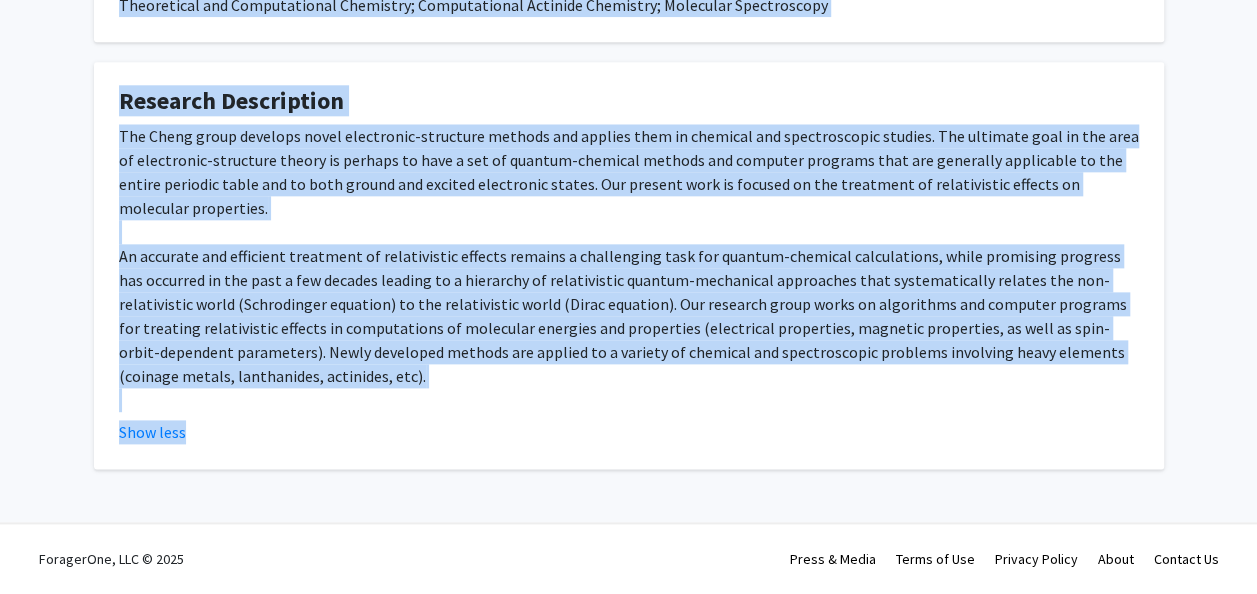 drag, startPoint x: 308, startPoint y: 127, endPoint x: 466, endPoint y: 515, distance: 418.93674 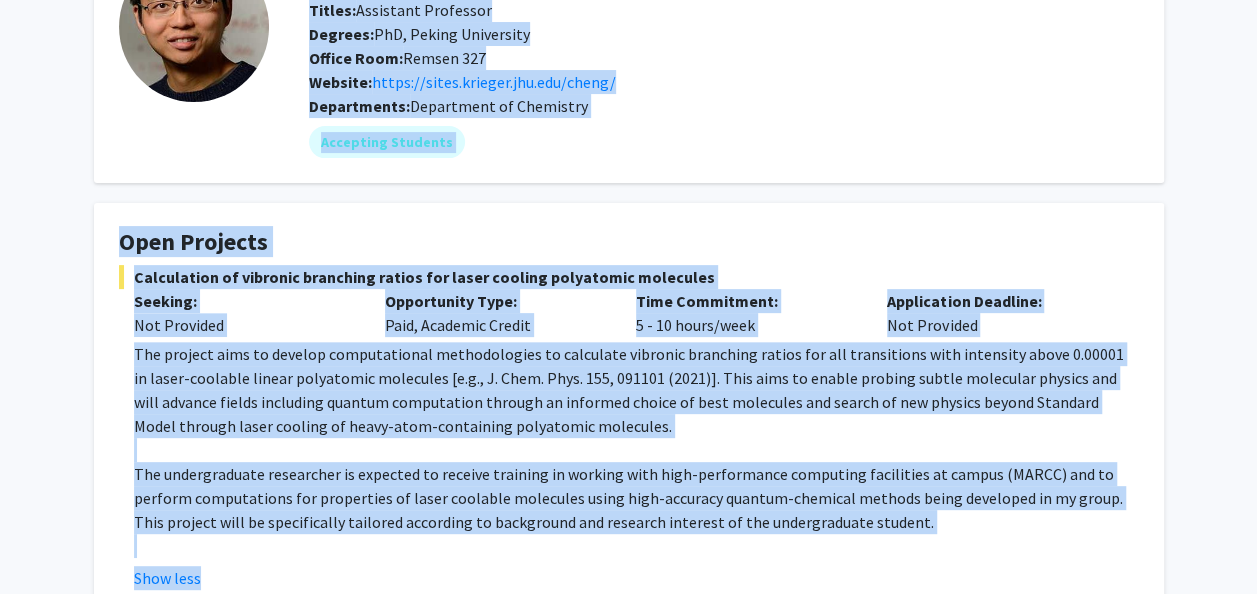 scroll, scrollTop: 0, scrollLeft: 0, axis: both 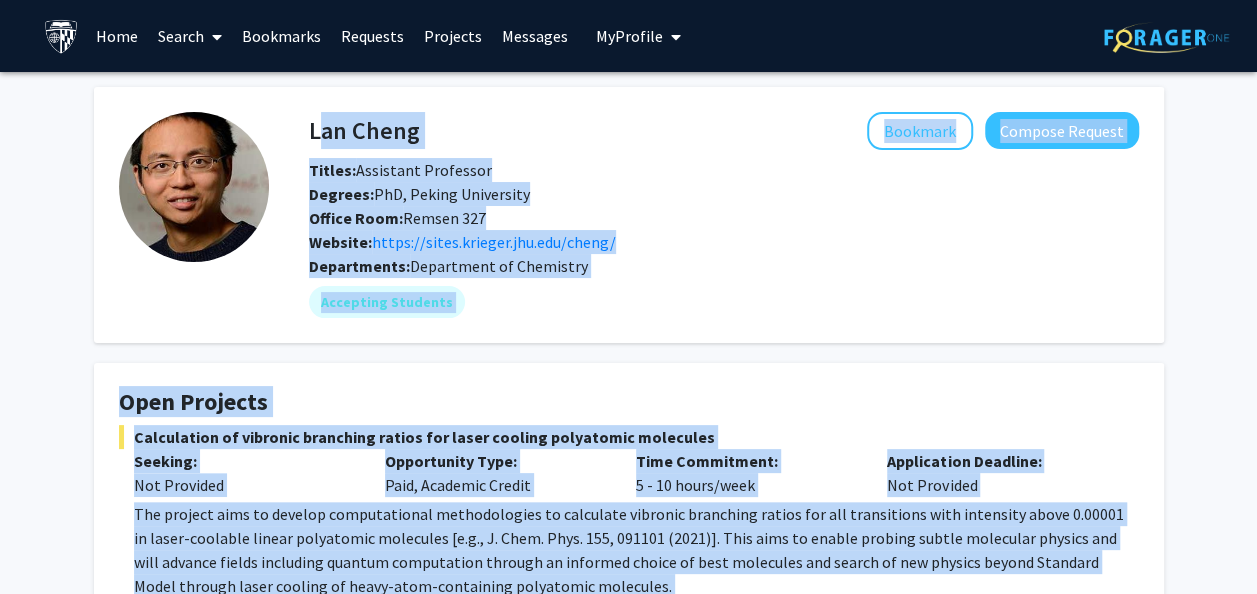 click on "The project aims  to develop computational methodologies to calculate vibronic branching ratios for all transitions with intensity above 0.00001 in laser-coolable linear polyatomic molecules [e.g., J. Chem. Phys. 155, 091101 (2021)]. This aims to enable probing subtle molecular physics and will advance fields including  quantum computation through an informed choice of best molecules and search of new physics beyond Standard Model through laser cooling of heavy-atom-containing polyatomic molecules." 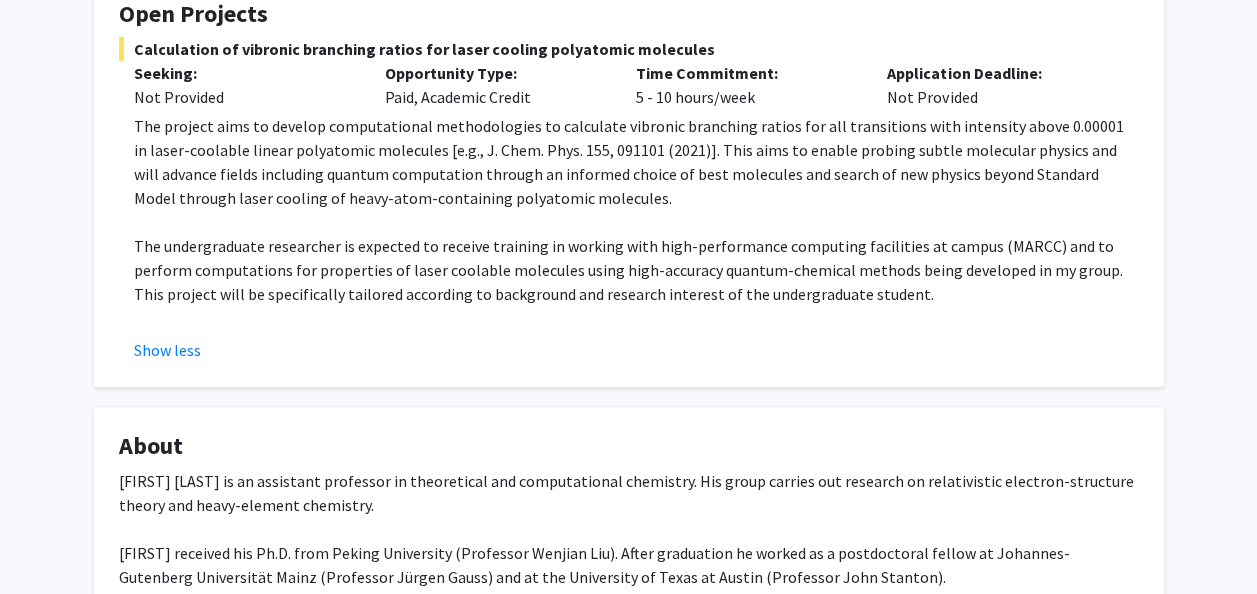scroll, scrollTop: 387, scrollLeft: 0, axis: vertical 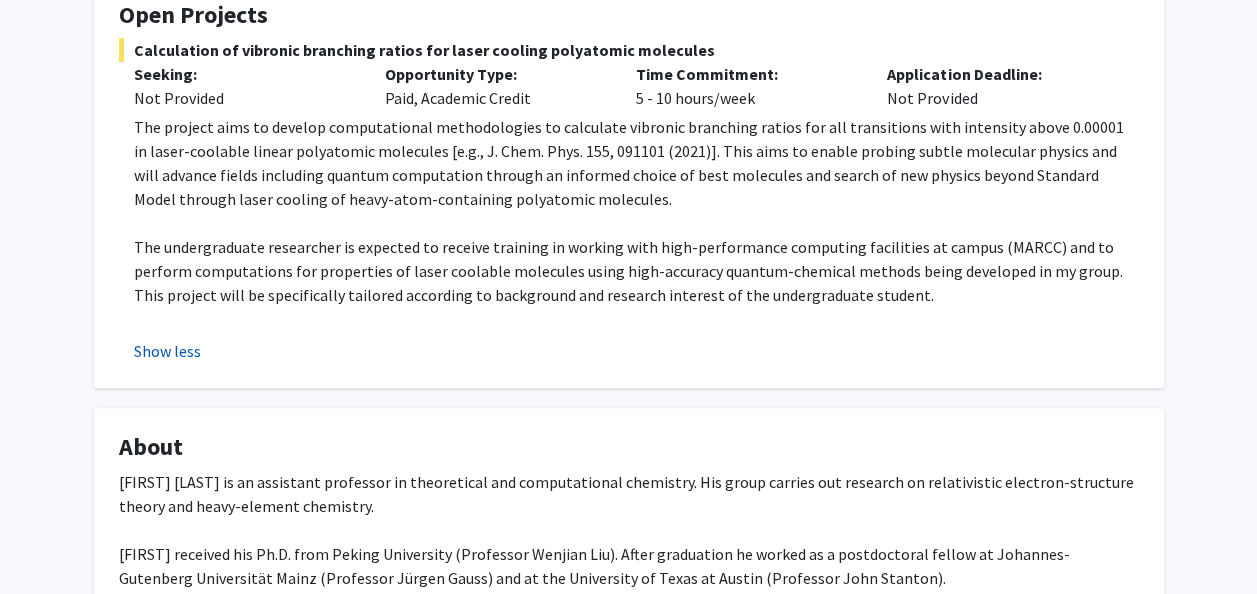 click on "Show less" 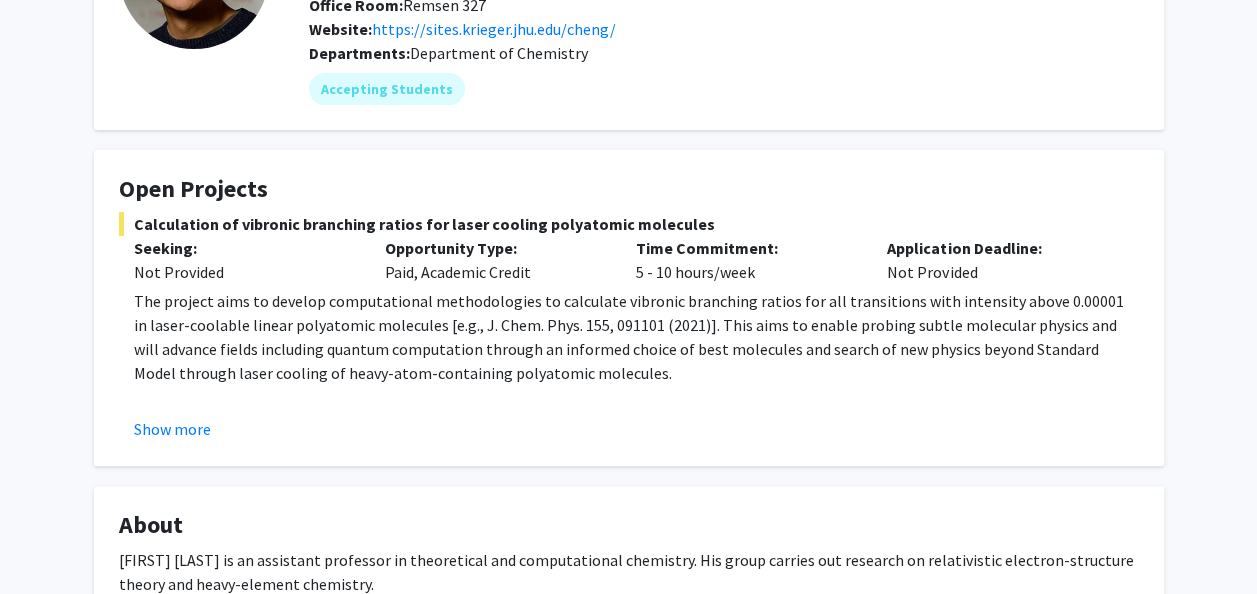 scroll, scrollTop: 197, scrollLeft: 0, axis: vertical 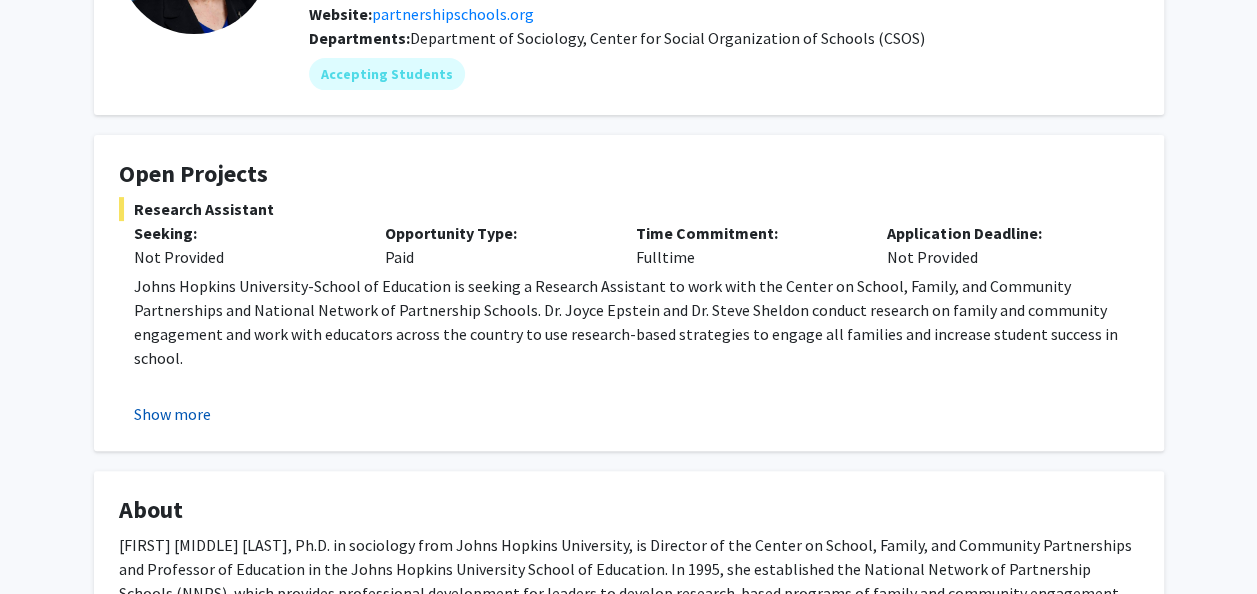 click on "Show more" 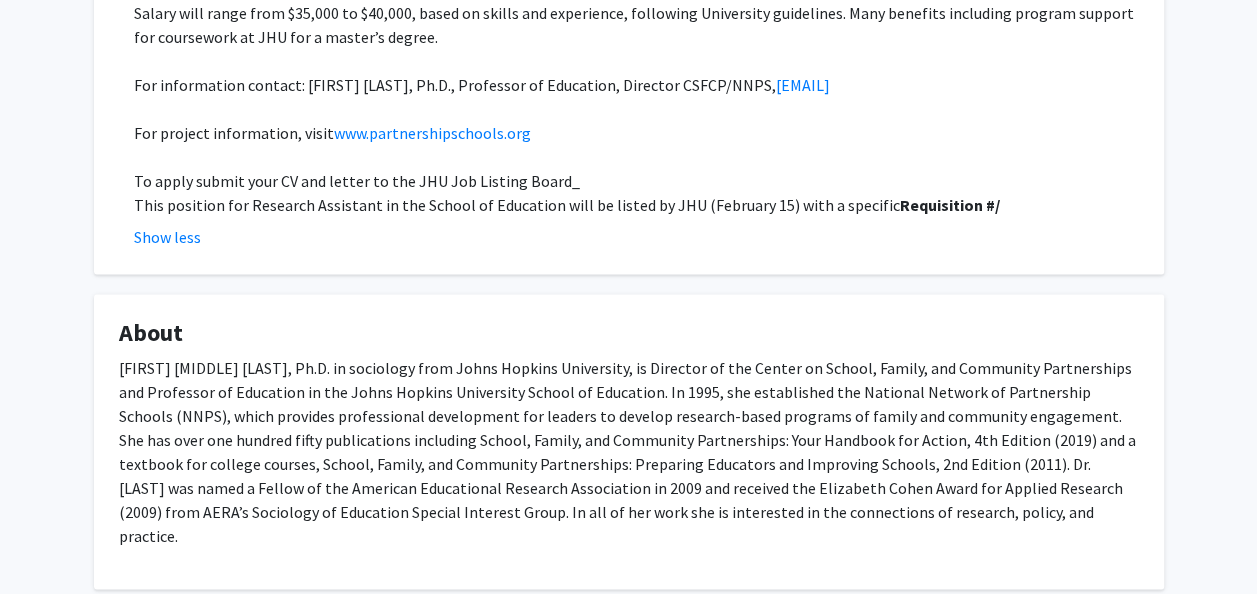 scroll, scrollTop: 1166, scrollLeft: 0, axis: vertical 